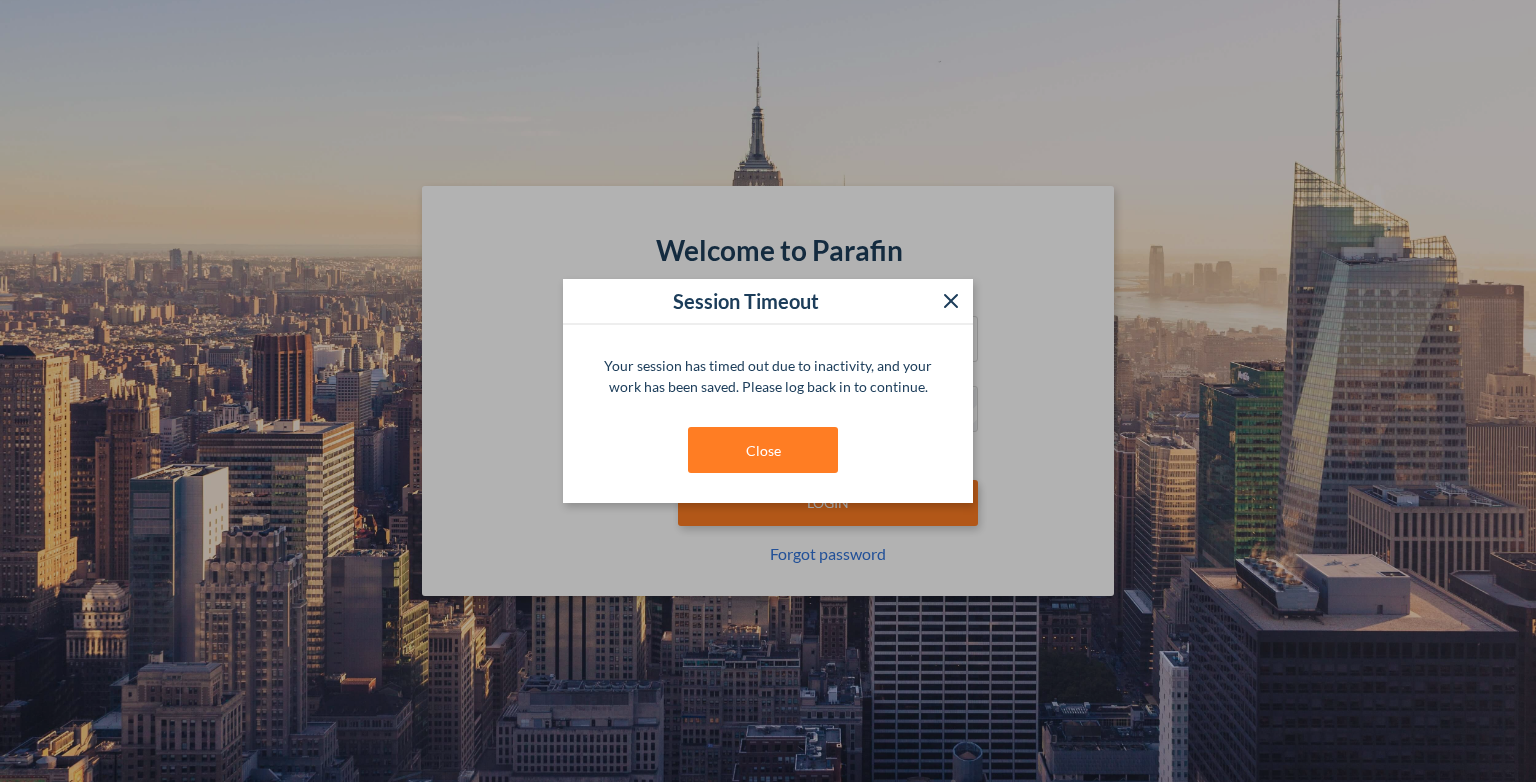 scroll, scrollTop: 0, scrollLeft: 0, axis: both 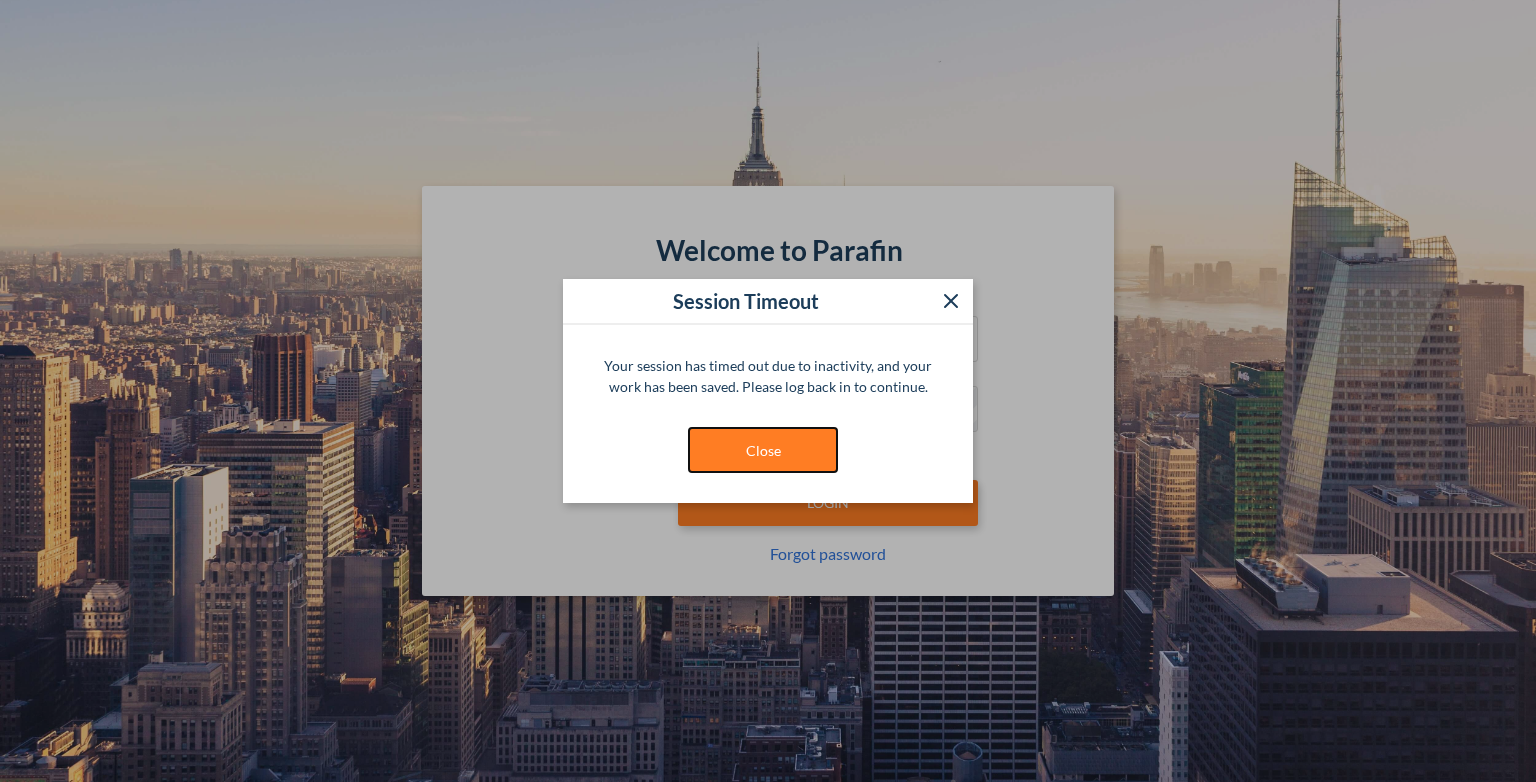 click on "Close" at bounding box center (763, 450) 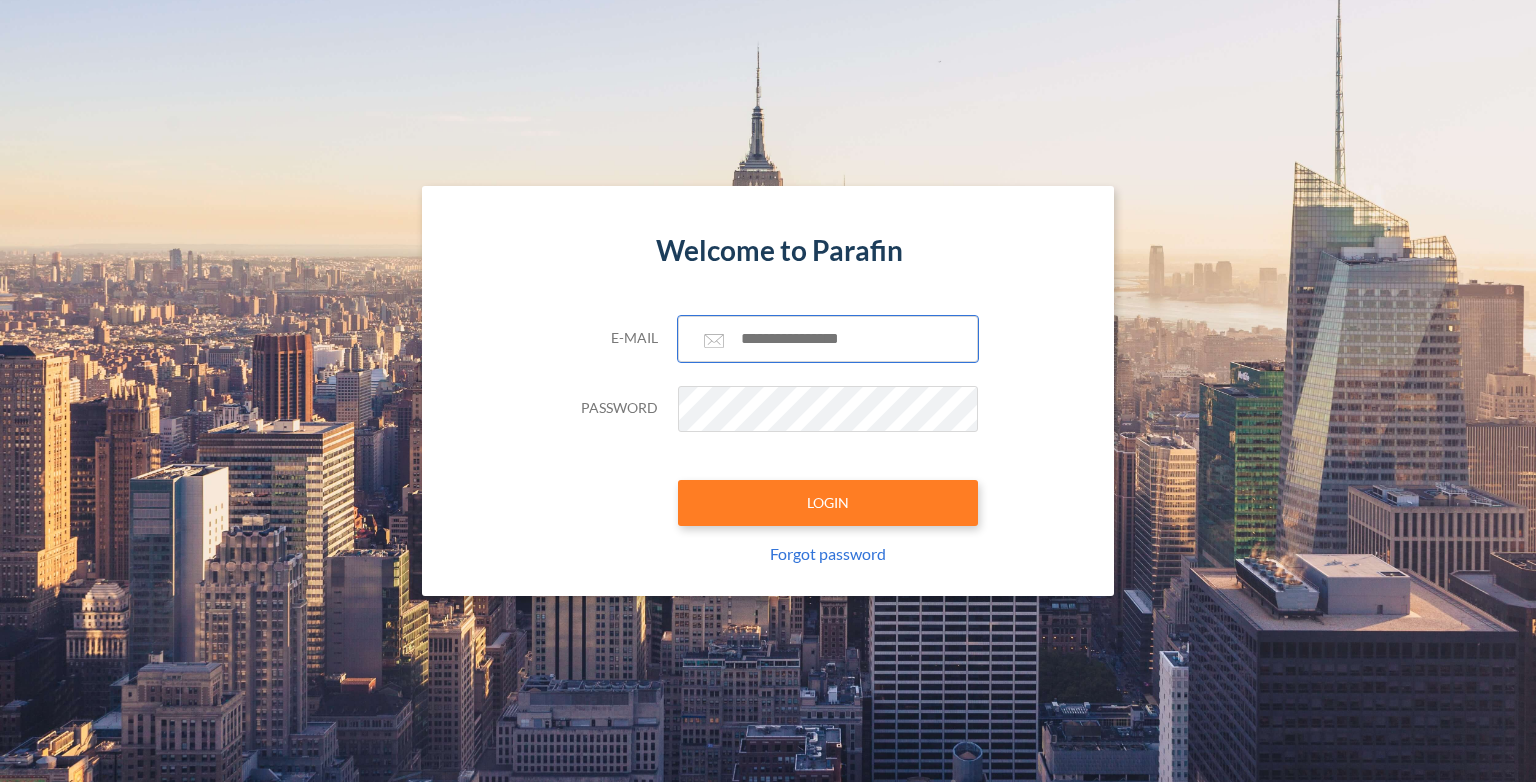 click at bounding box center [828, 339] 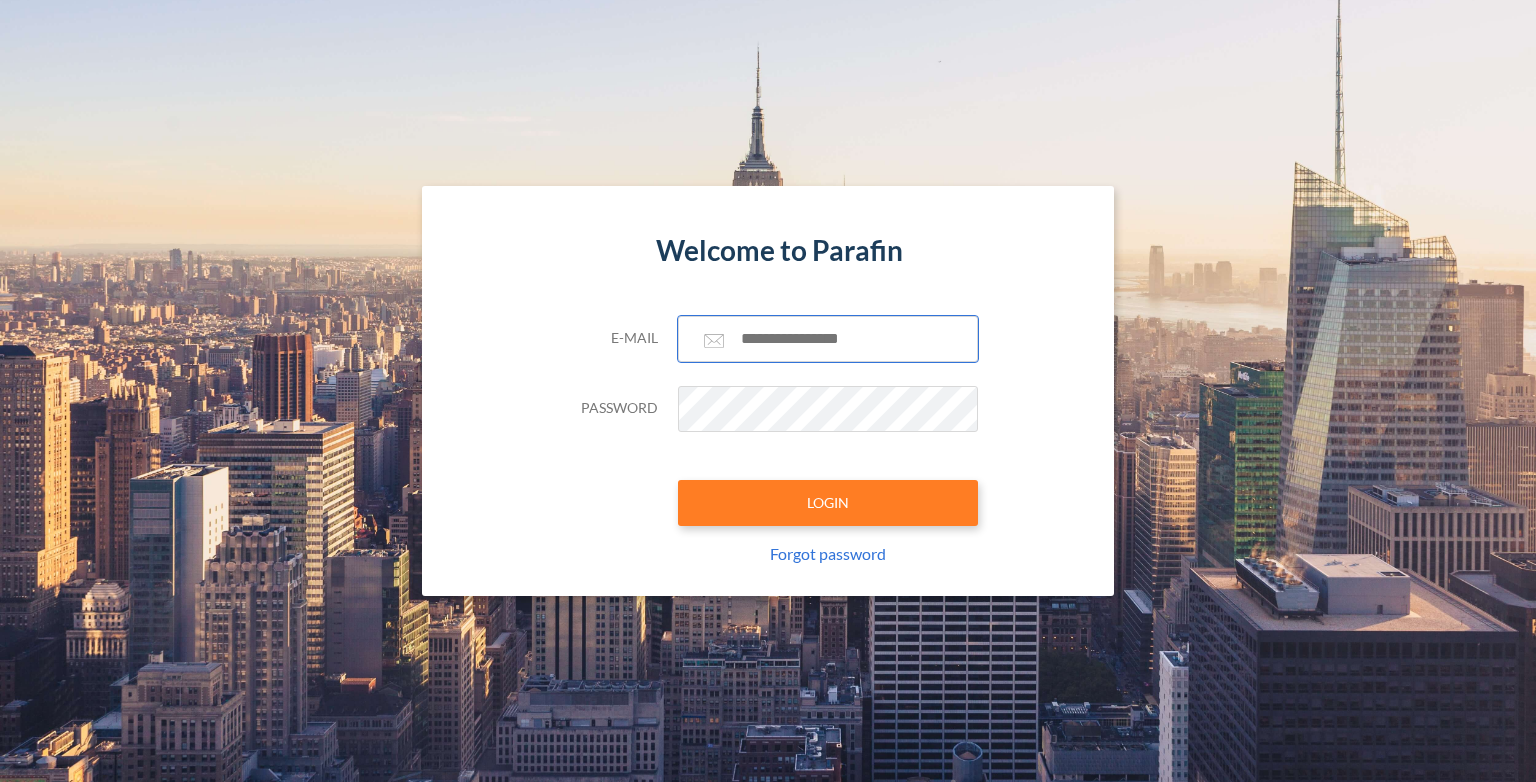 type on "**********" 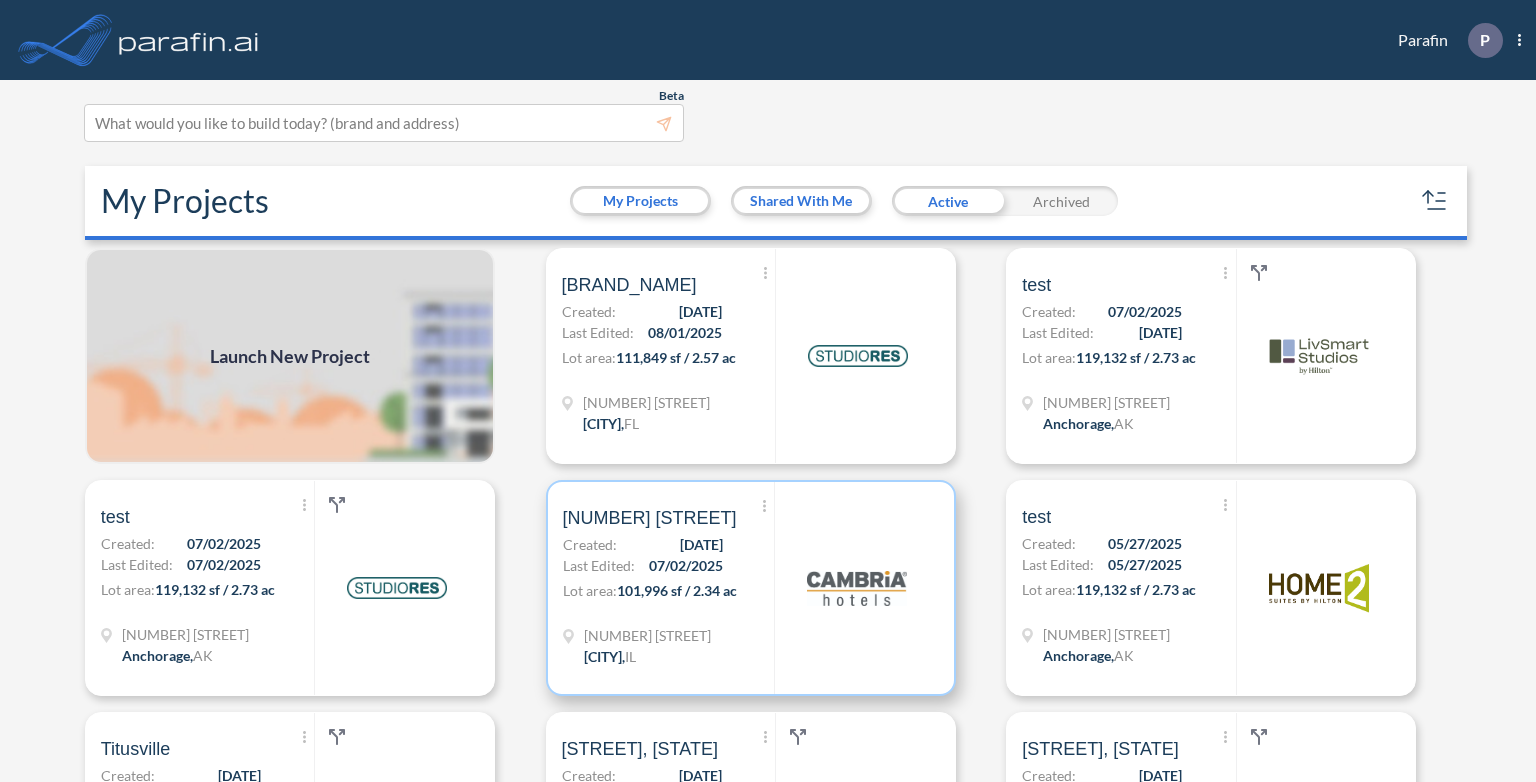 click on "Show More Created with sketchtool. Archive Reports Share a copy [NUMBER] [STREET] Created: [DATE] Last Edited: [DATE] Lot area: [NUMBER] sf / [NUMBER] ac [NUMBER] [STREET] [CITY] , [STATE]" at bounding box center [669, 588] 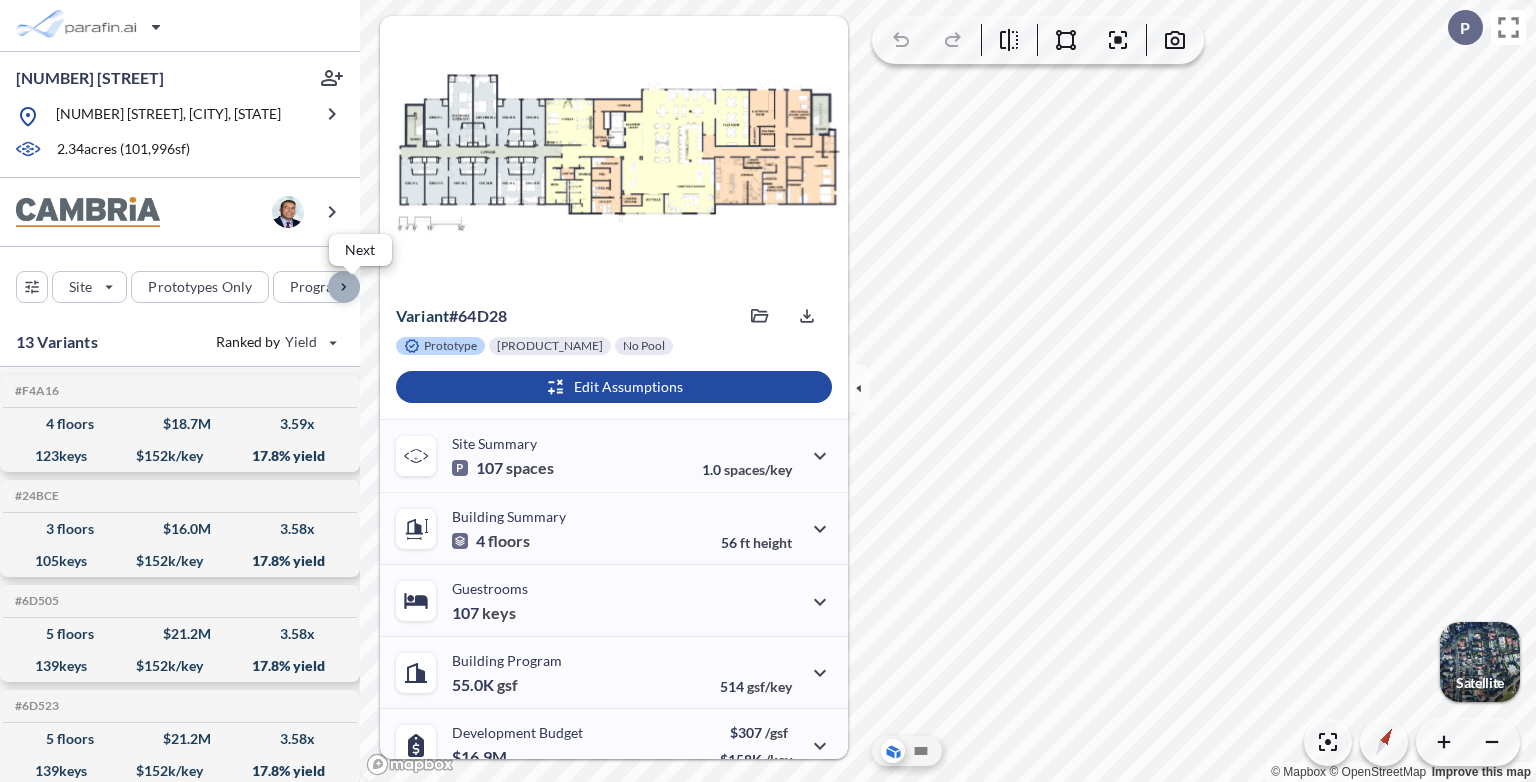 click at bounding box center [344, 287] 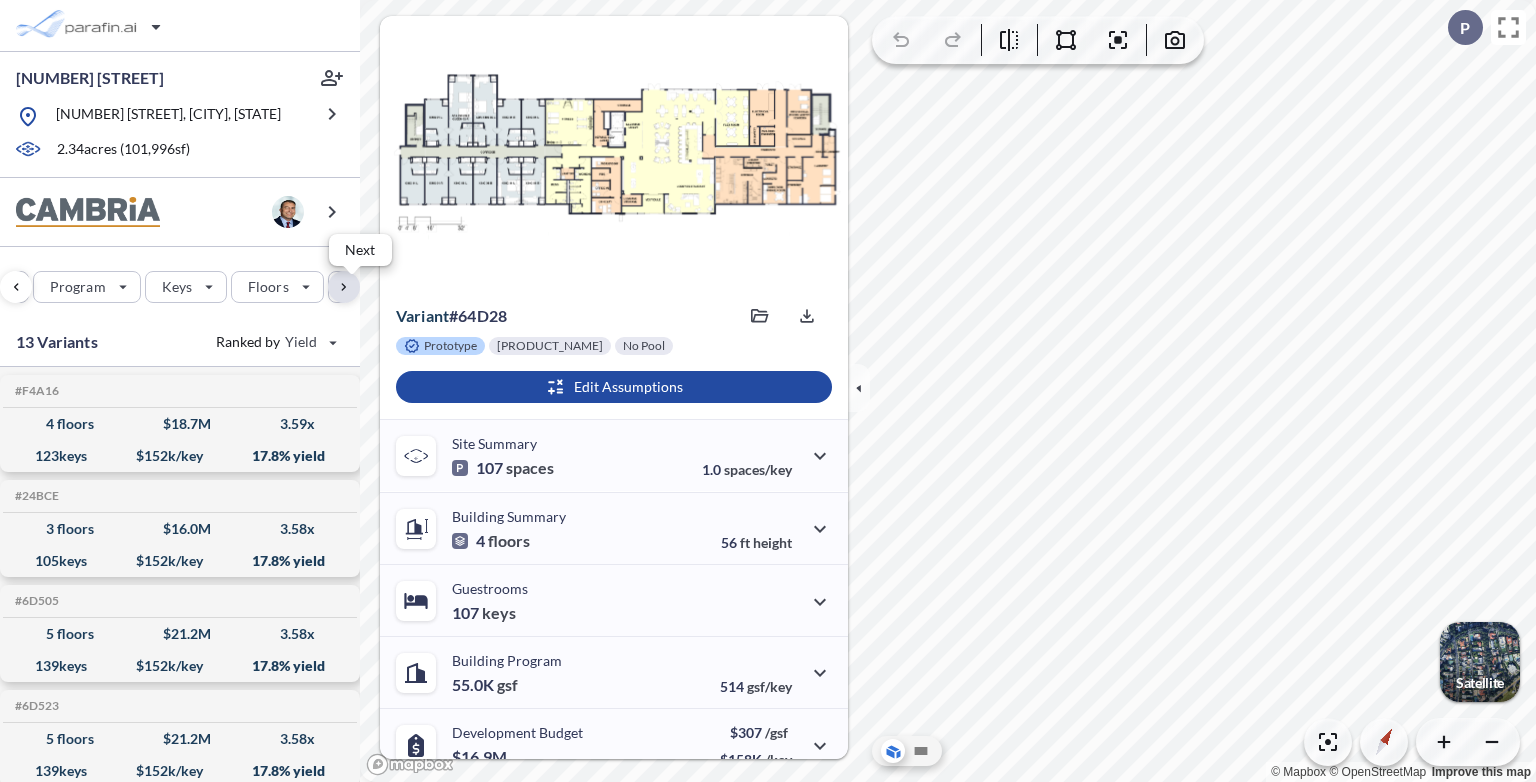 scroll, scrollTop: 0, scrollLeft: 244, axis: horizontal 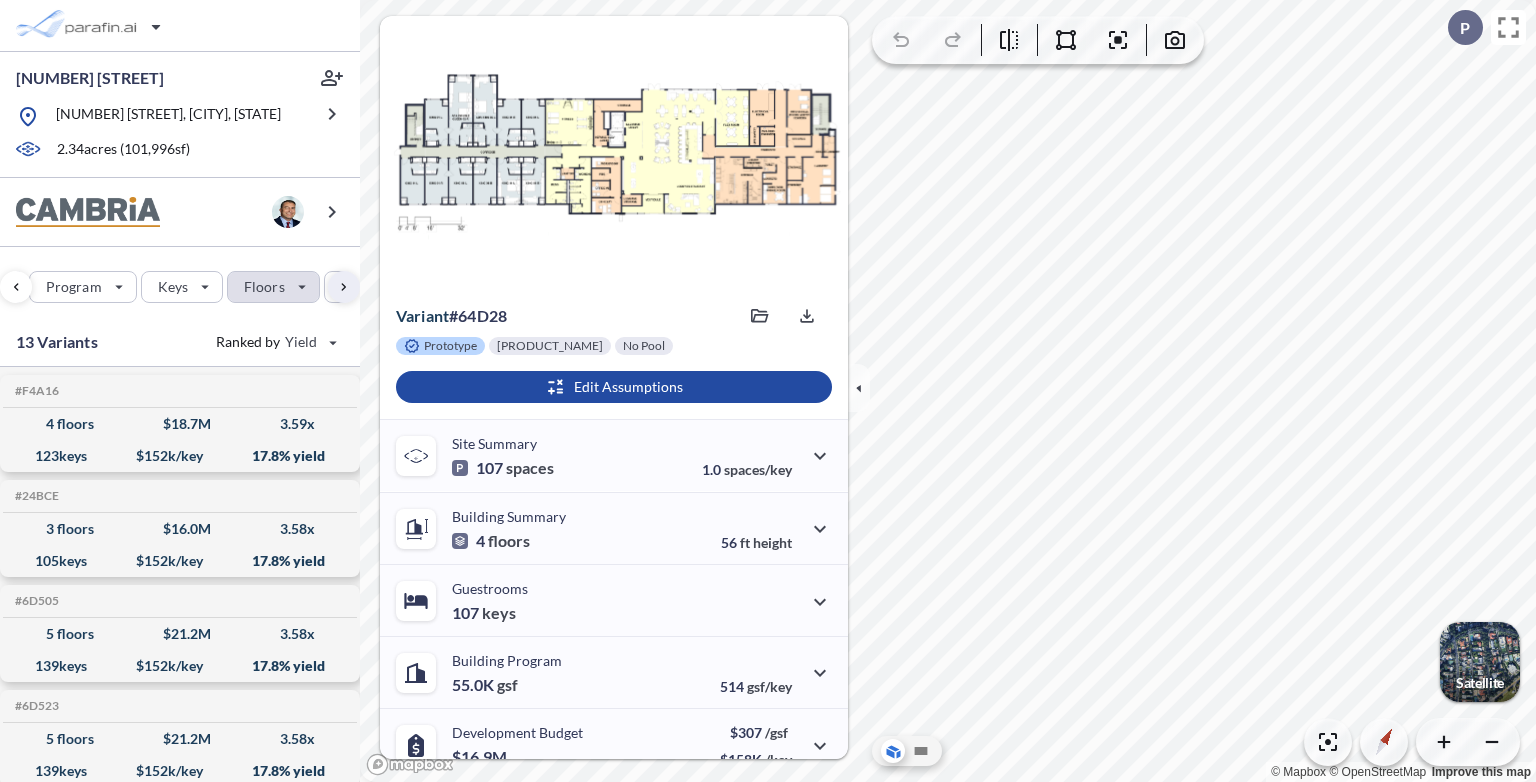 click at bounding box center (273, 287) 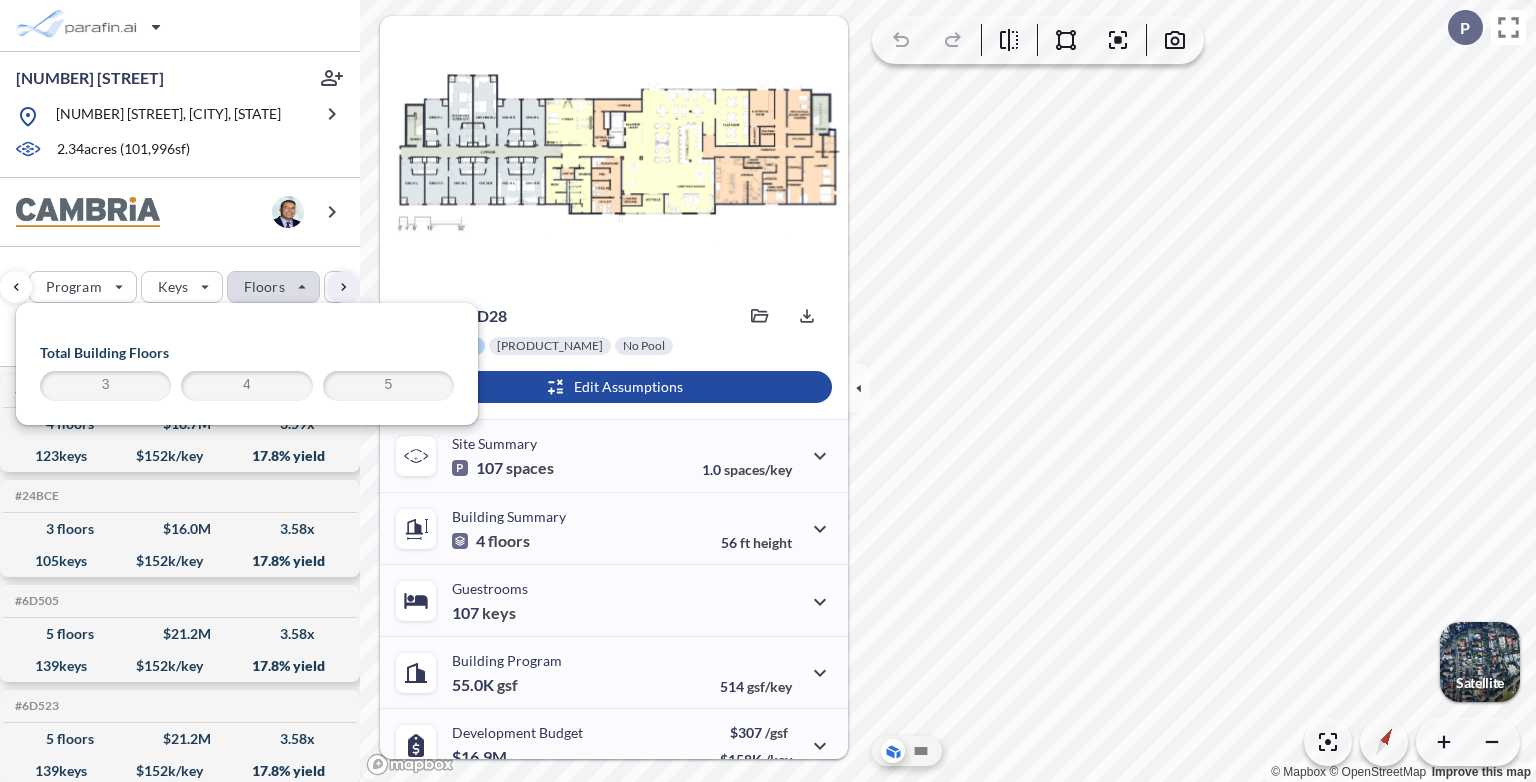 click on "4" at bounding box center (246, 386) 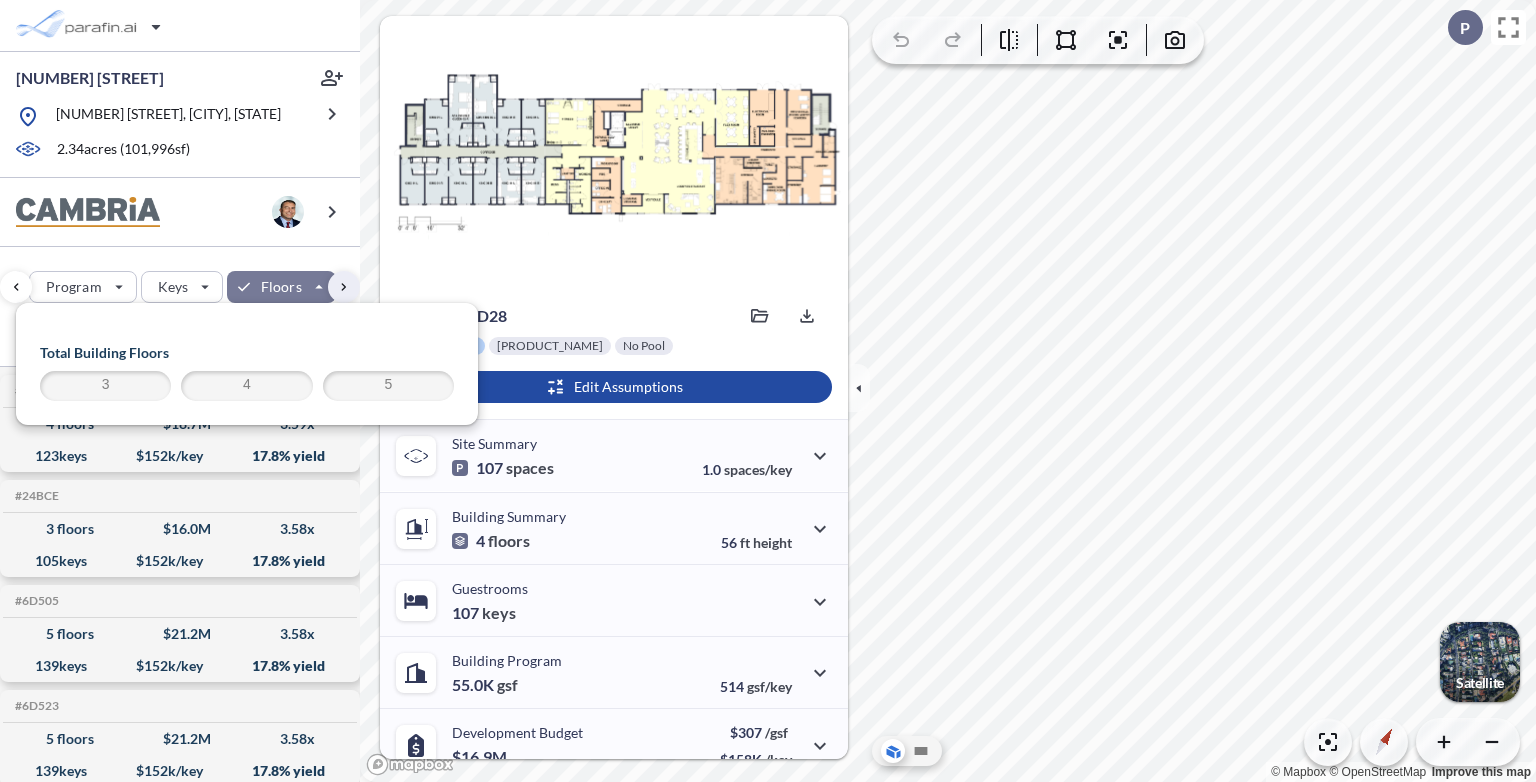 click on "5" at bounding box center [388, 386] 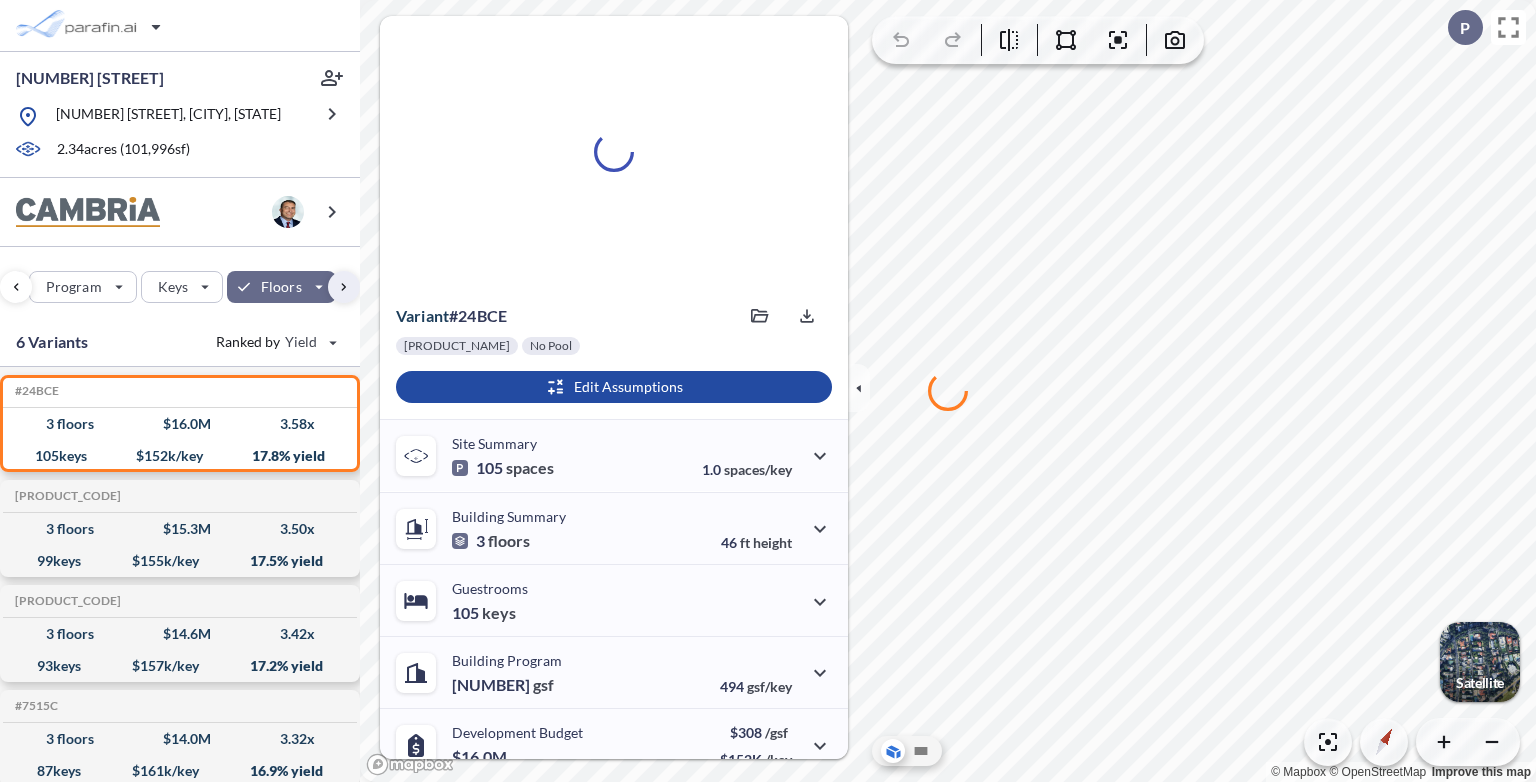 click on "Site Prototypes Only Program Keys Floors Height FAR Room mix Budget" at bounding box center (180, 282) 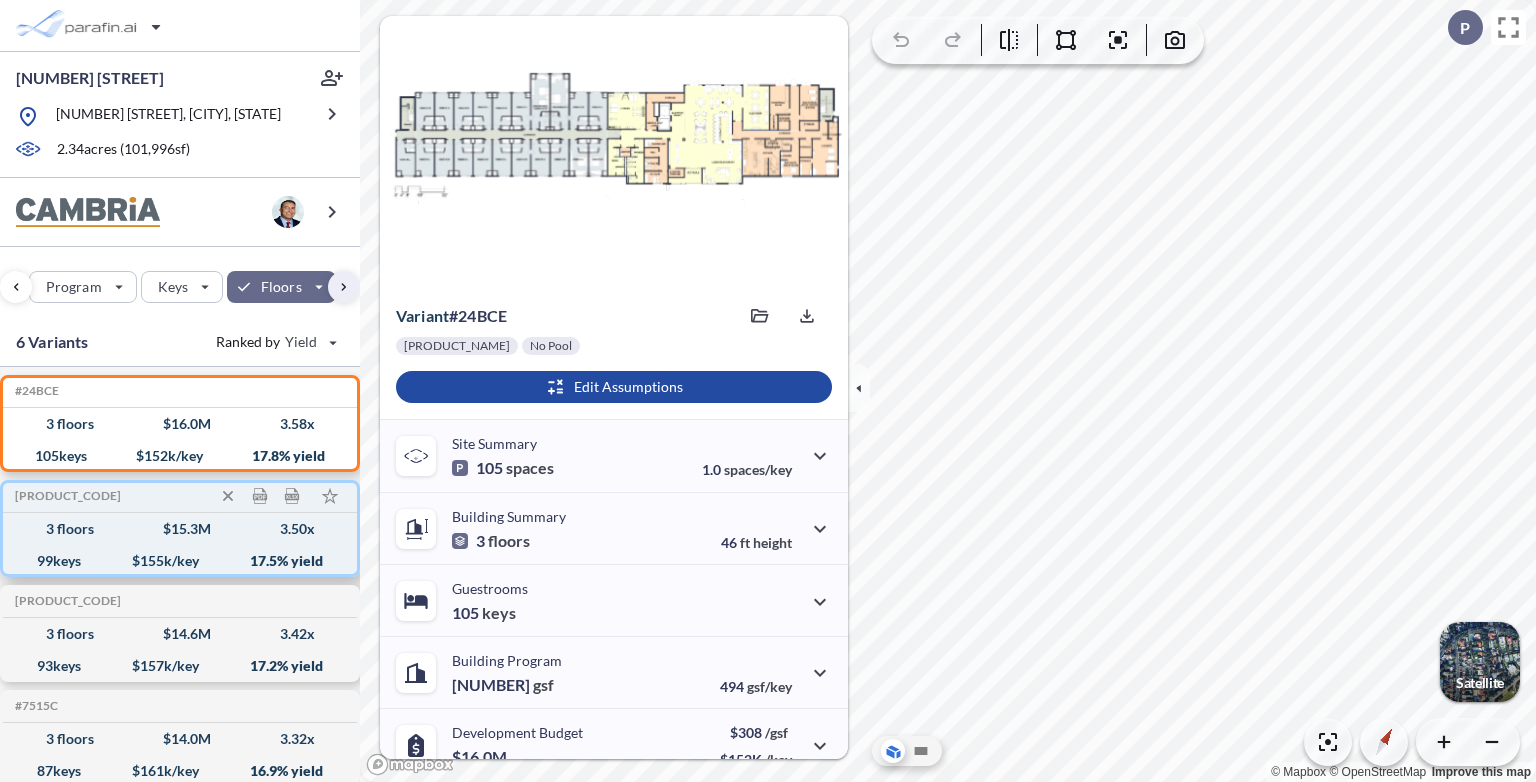 click on "3 floors $ 15.3 M 3.50 x" at bounding box center [180, 529] 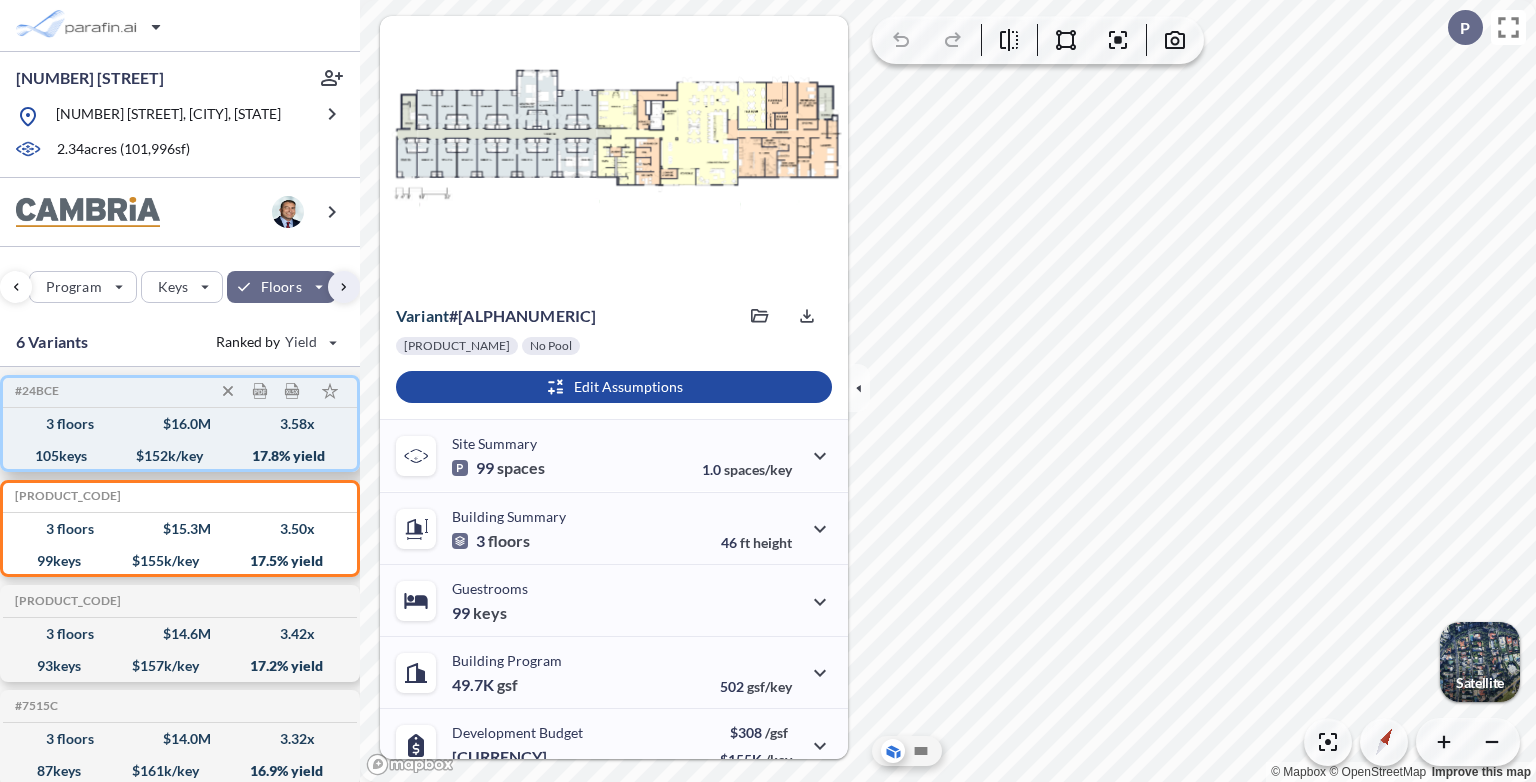 click on "#24BCE" at bounding box center [35, 391] 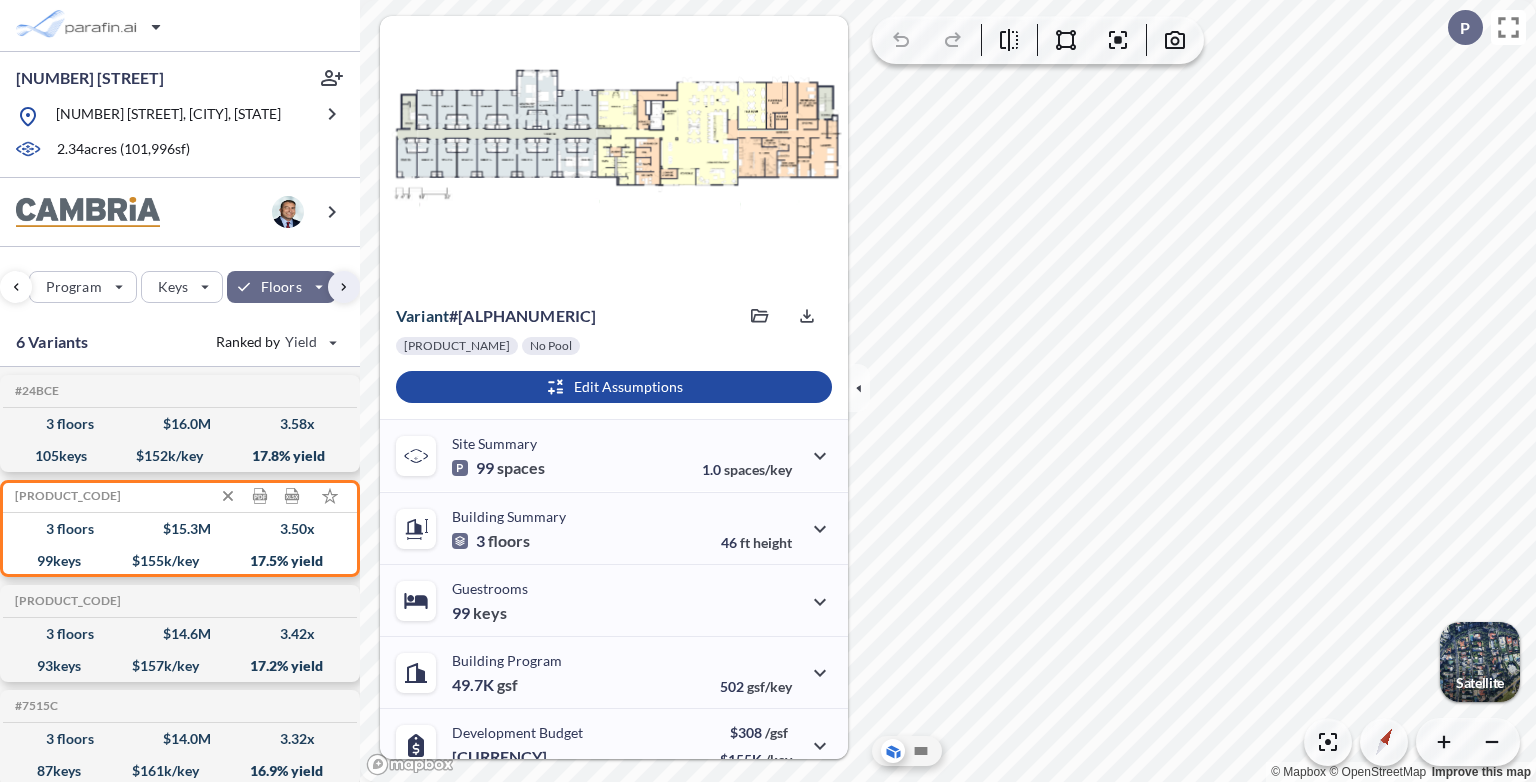click on "[PRODUCT_CODE]" at bounding box center [66, 496] 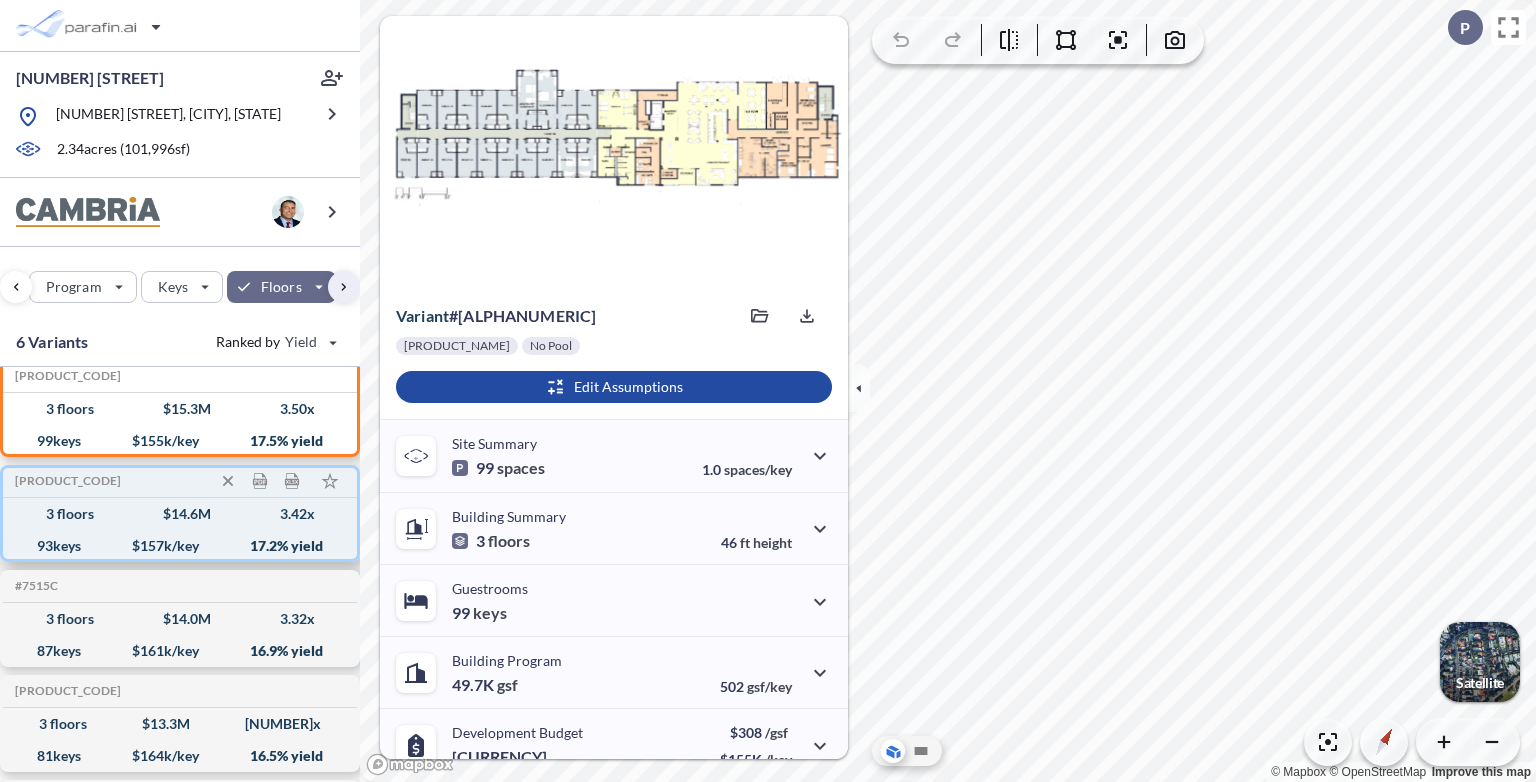 scroll, scrollTop: 100, scrollLeft: 0, axis: vertical 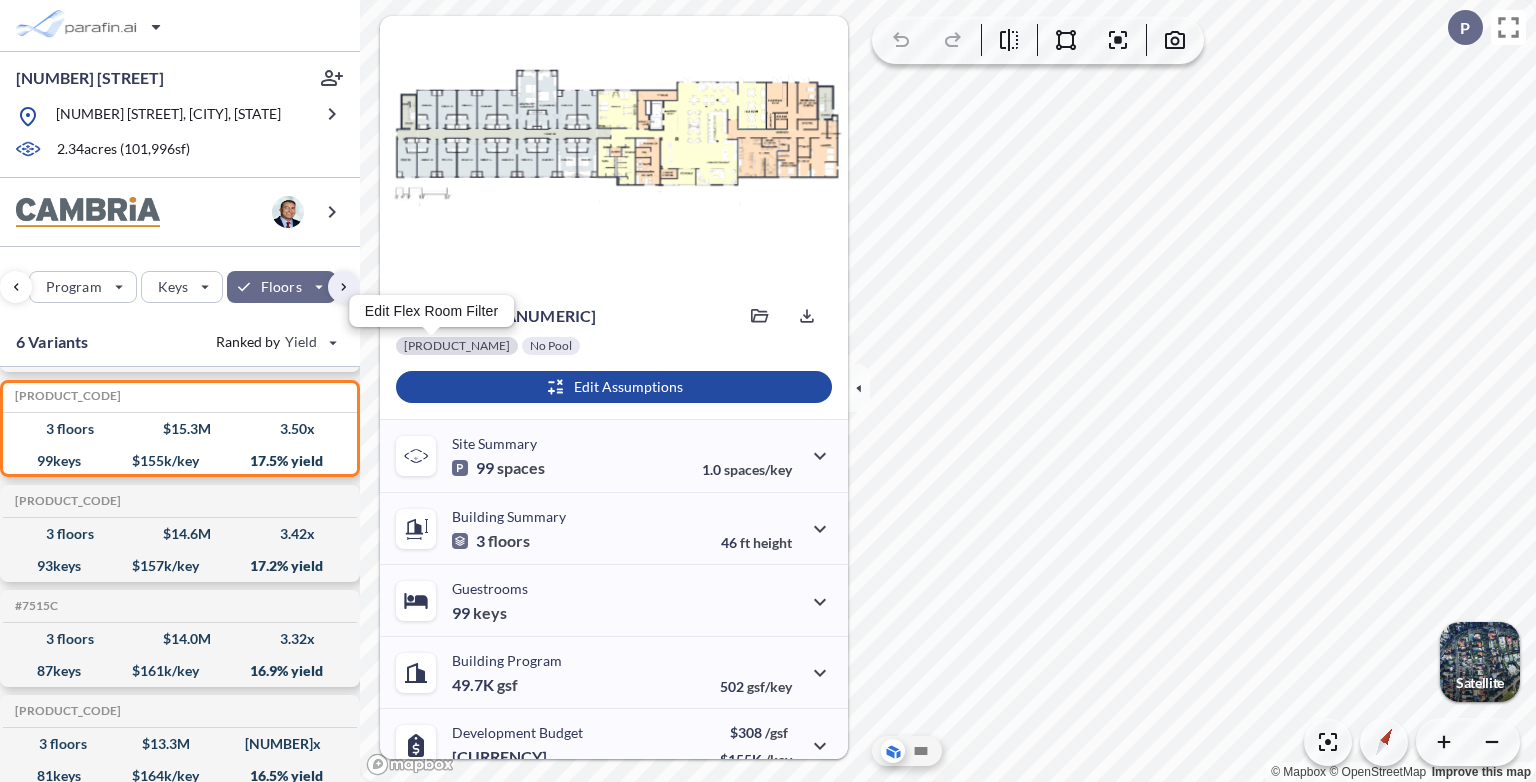 click at bounding box center (457, 346) 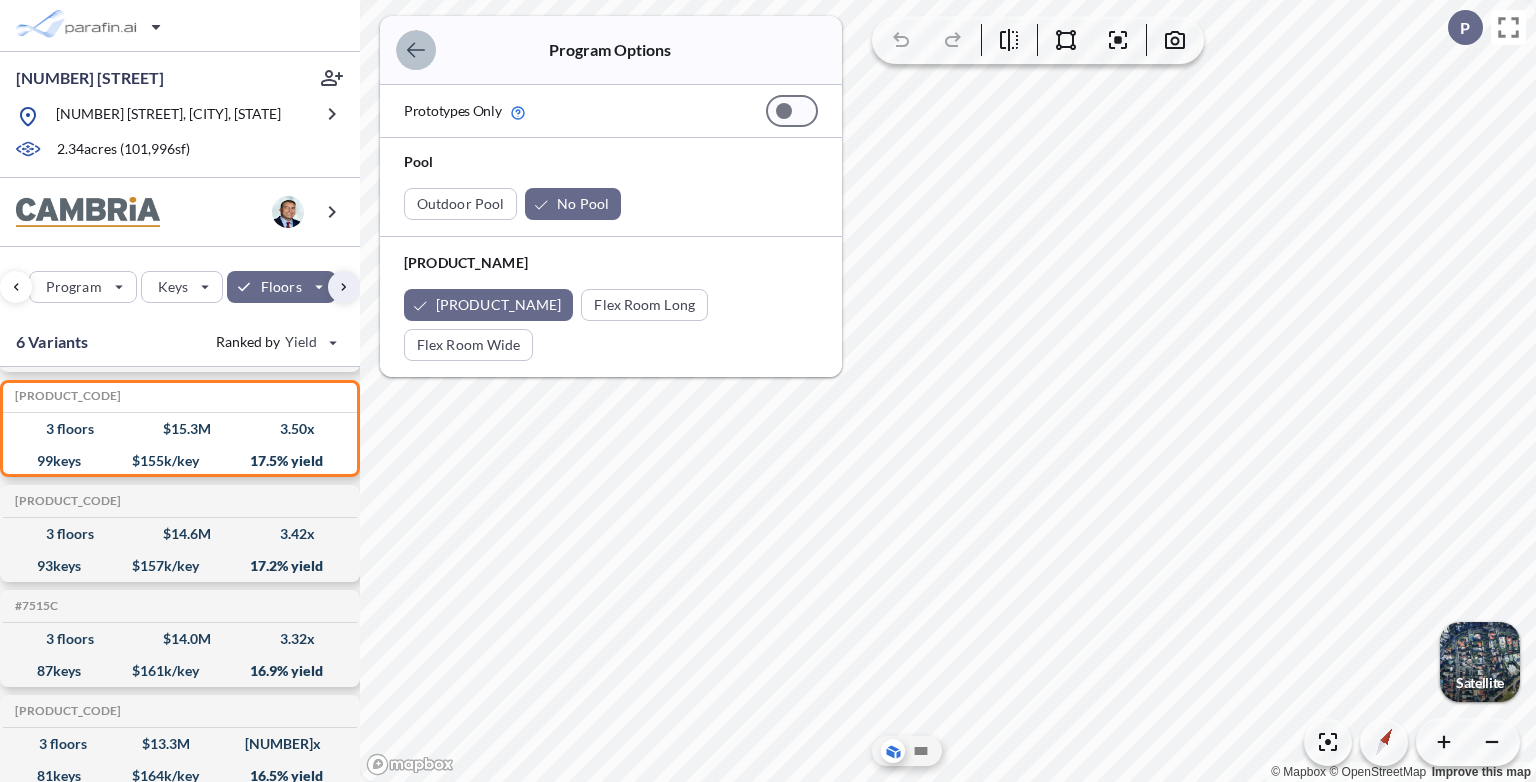click 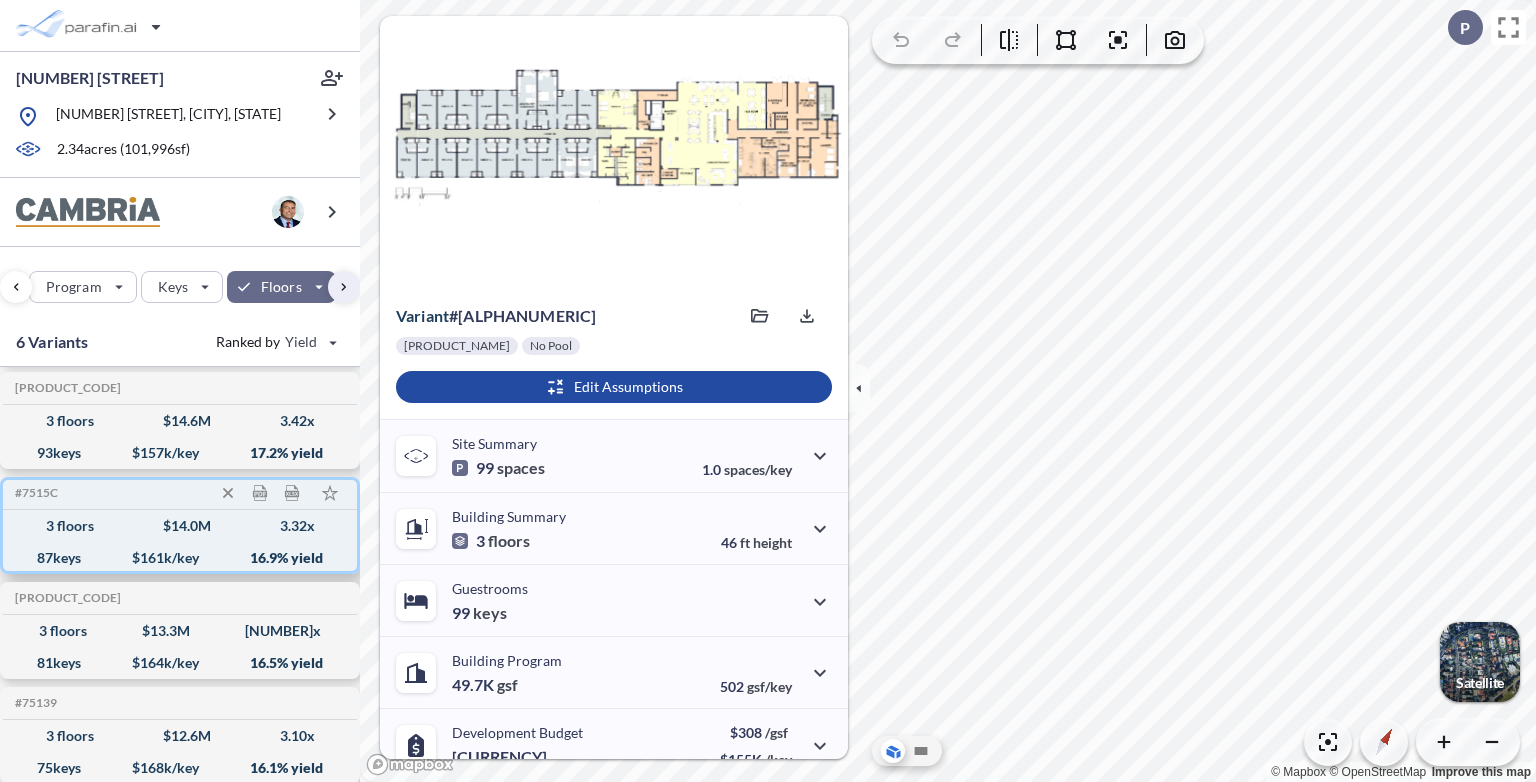 scroll, scrollTop: 221, scrollLeft: 0, axis: vertical 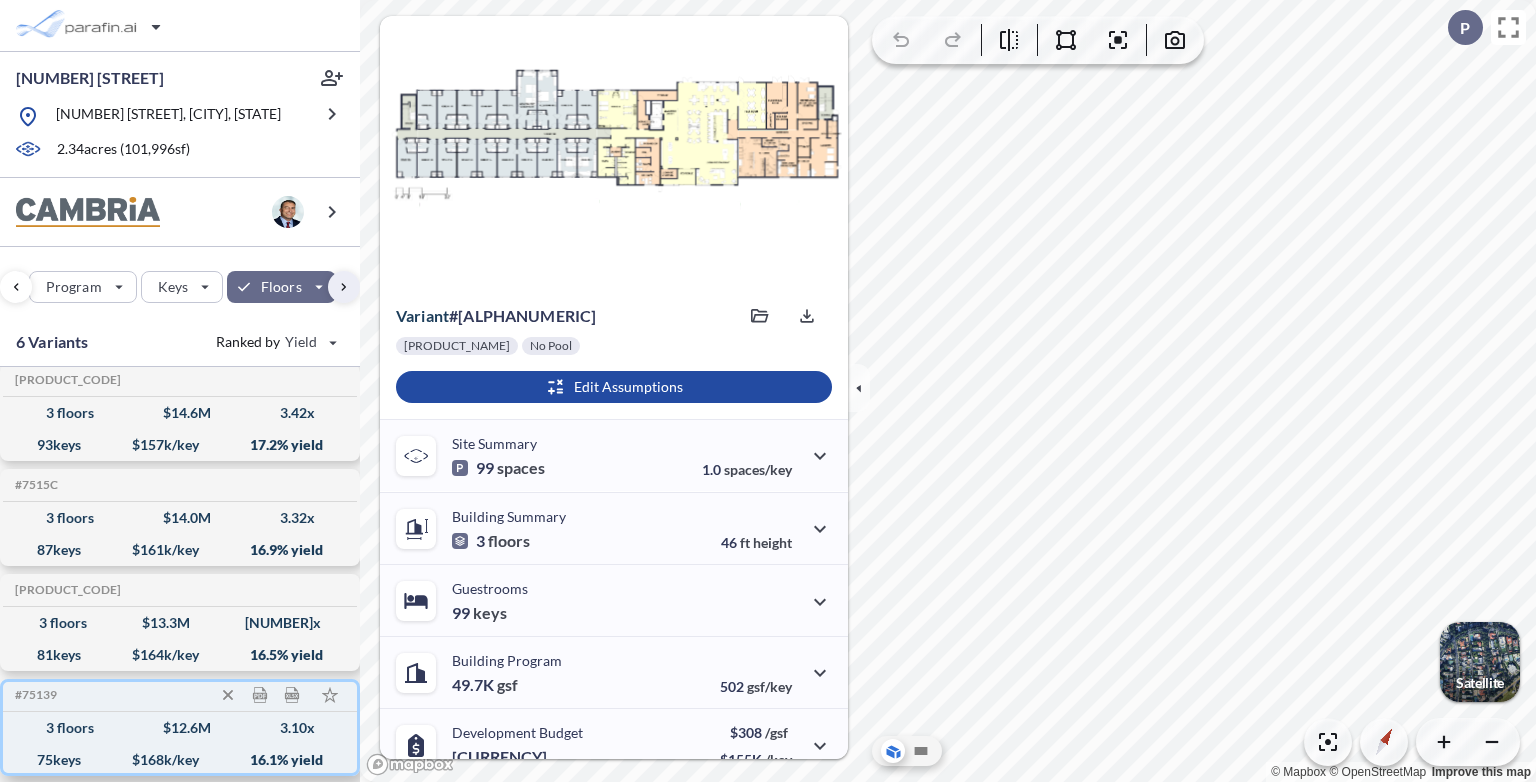 click on "3 floors $ 12.6 M 3.10 x" at bounding box center (180, 728) 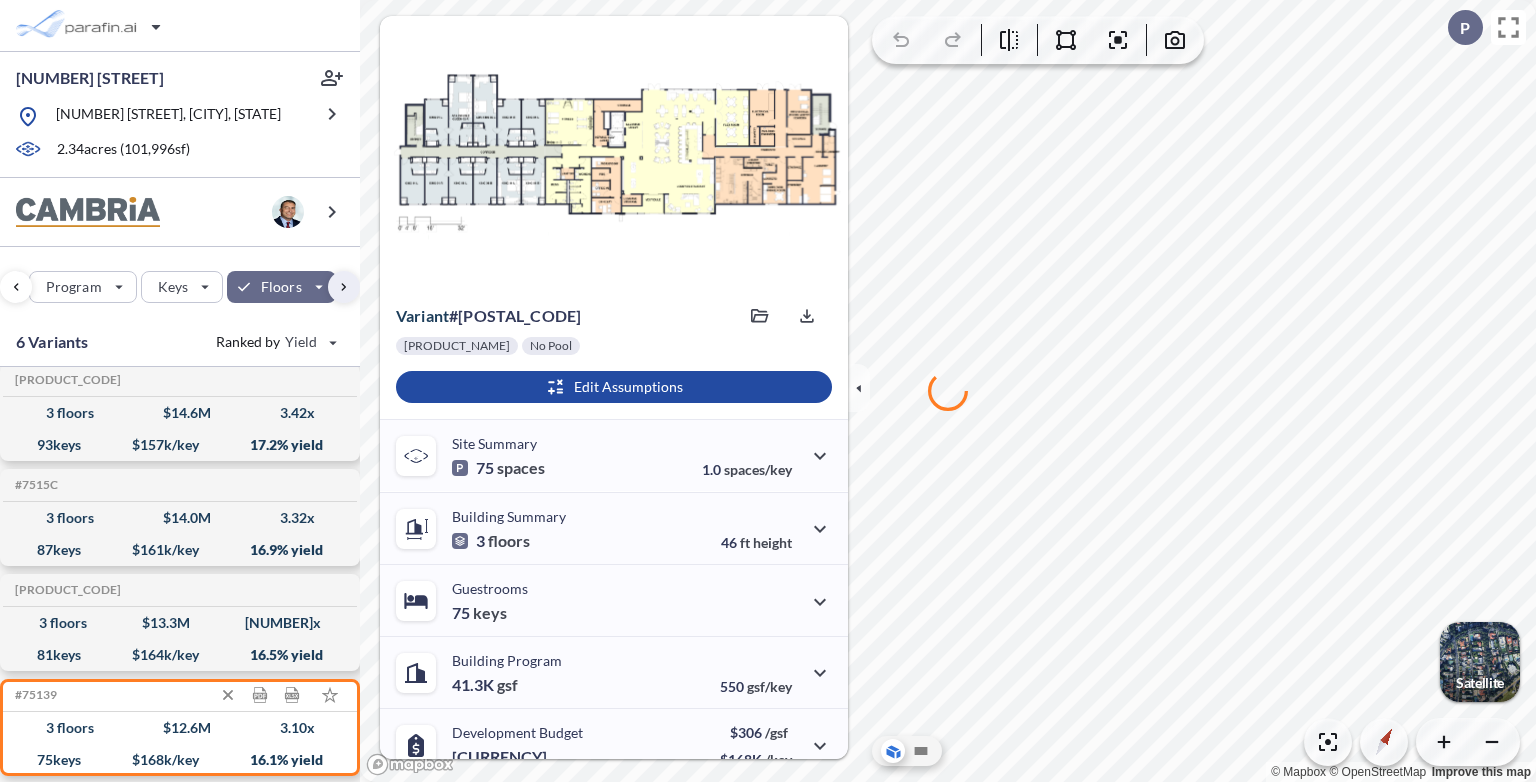 click on "#75139" at bounding box center (34, 695) 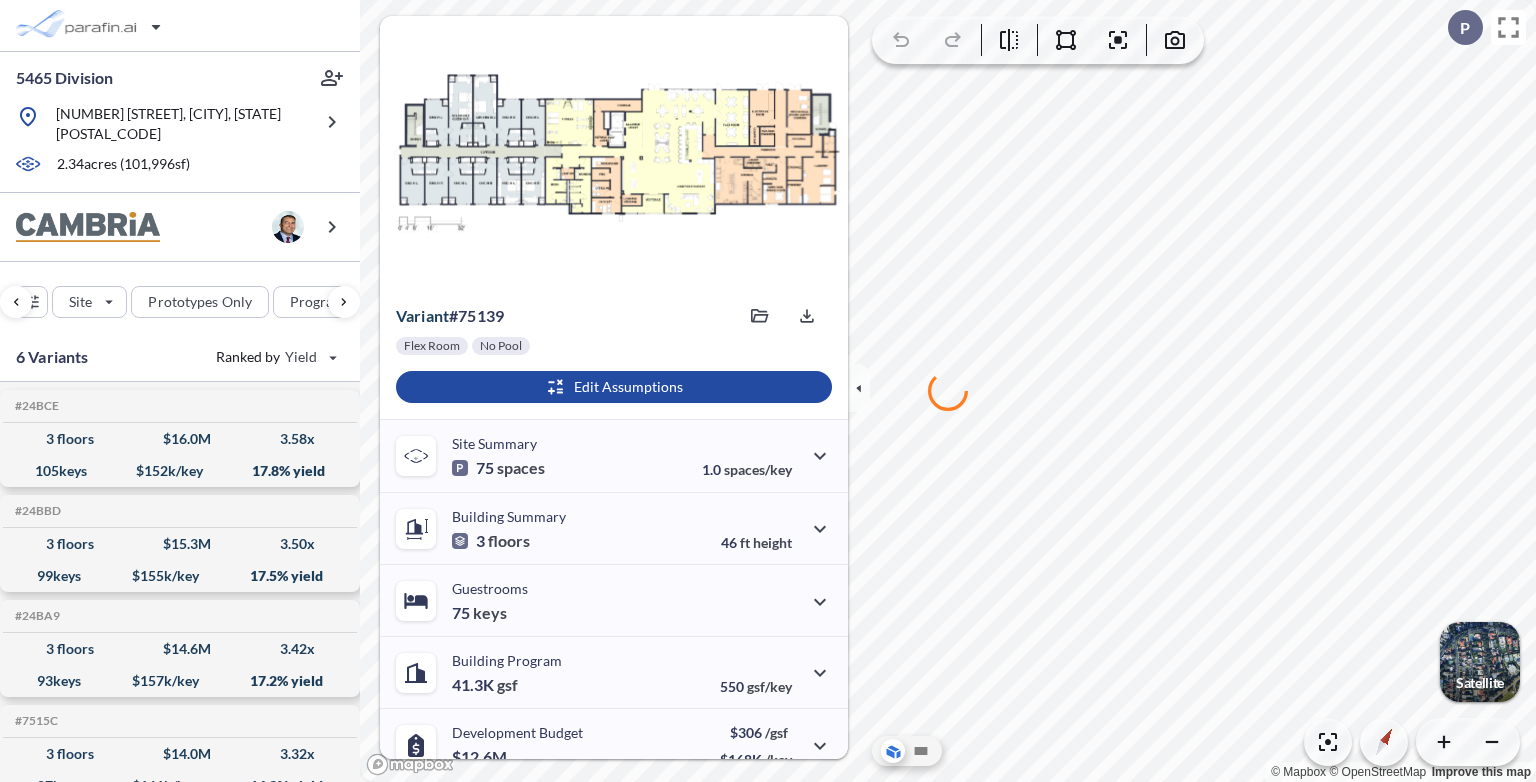 scroll, scrollTop: 0, scrollLeft: 0, axis: both 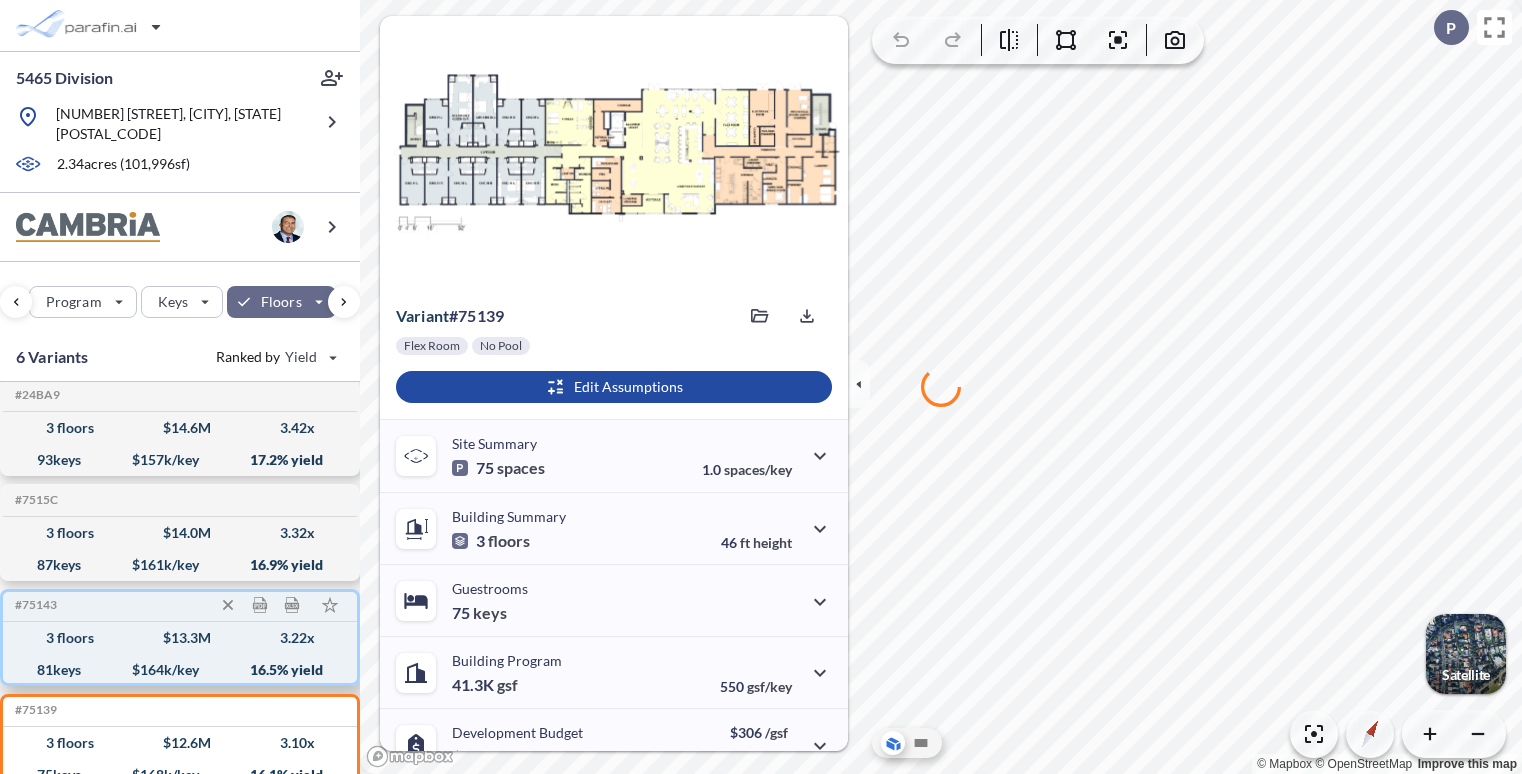 click on "3 floors $ 13.3 M 3.22 x" at bounding box center [180, 638] 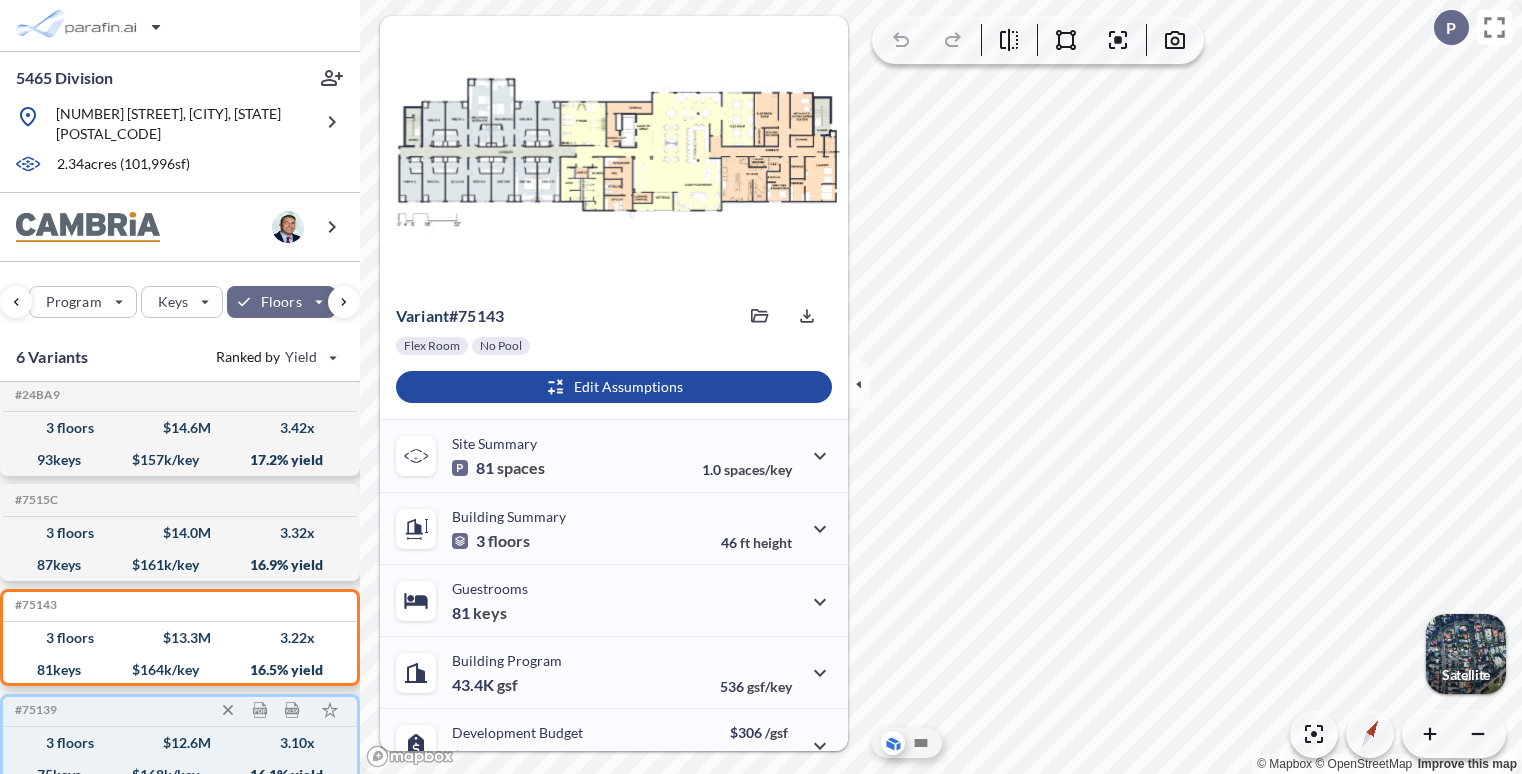 click on "3 floors $ 12.6 M 3.10 x" at bounding box center [180, 743] 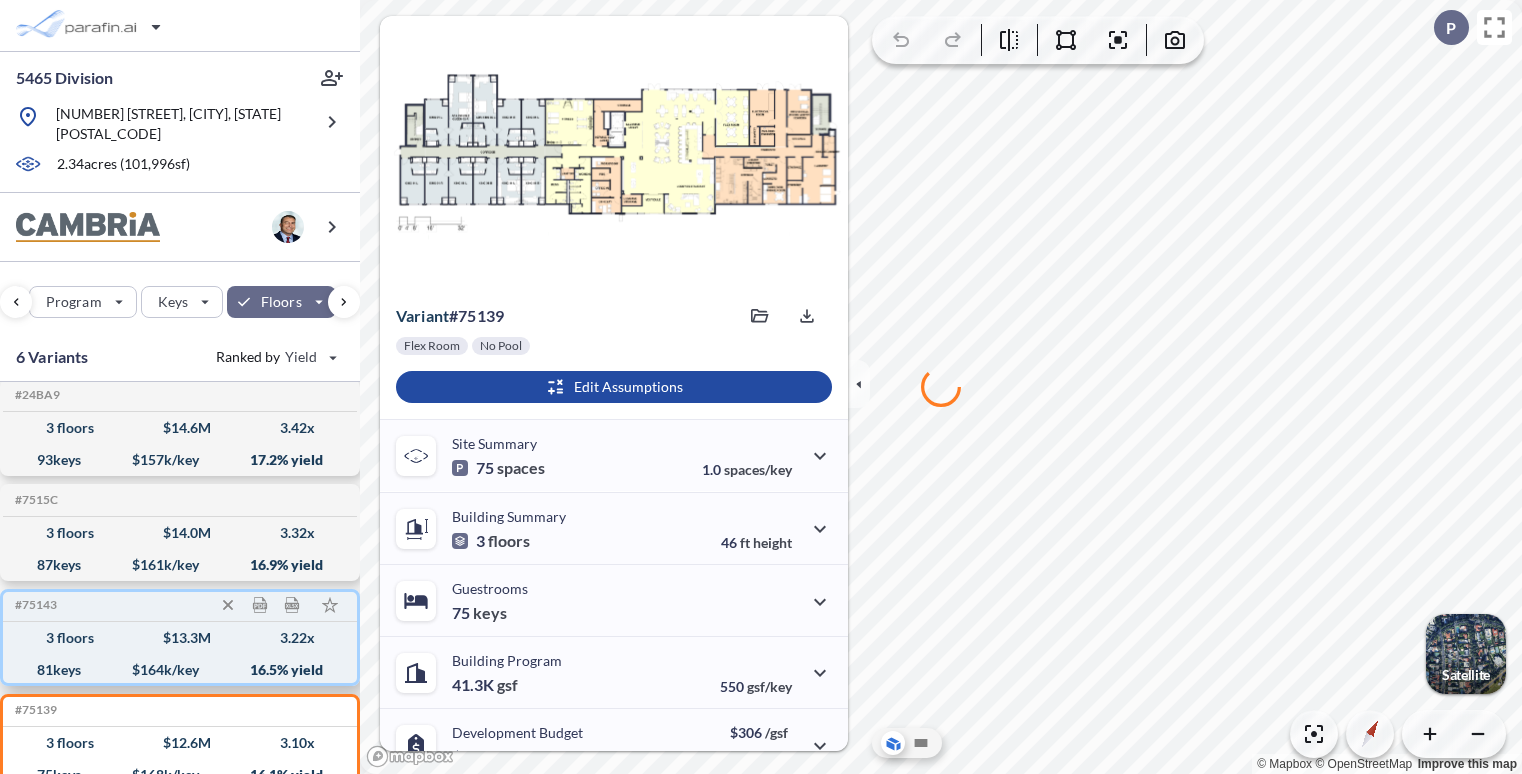 drag, startPoint x: 127, startPoint y: 633, endPoint x: 184, endPoint y: 610, distance: 61.46544 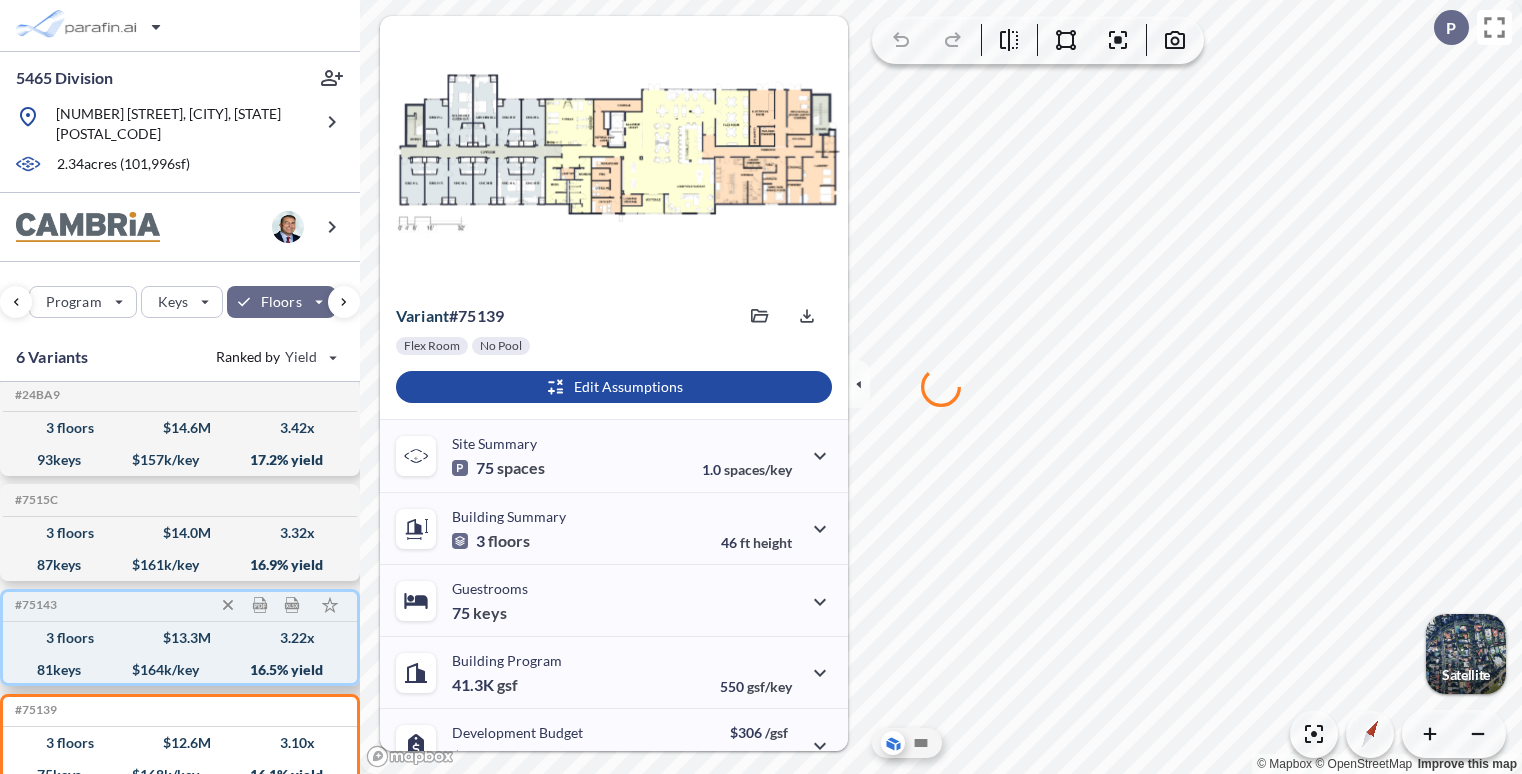 click on "3 floors $ 13.3 M 3.22 x" at bounding box center [180, 638] 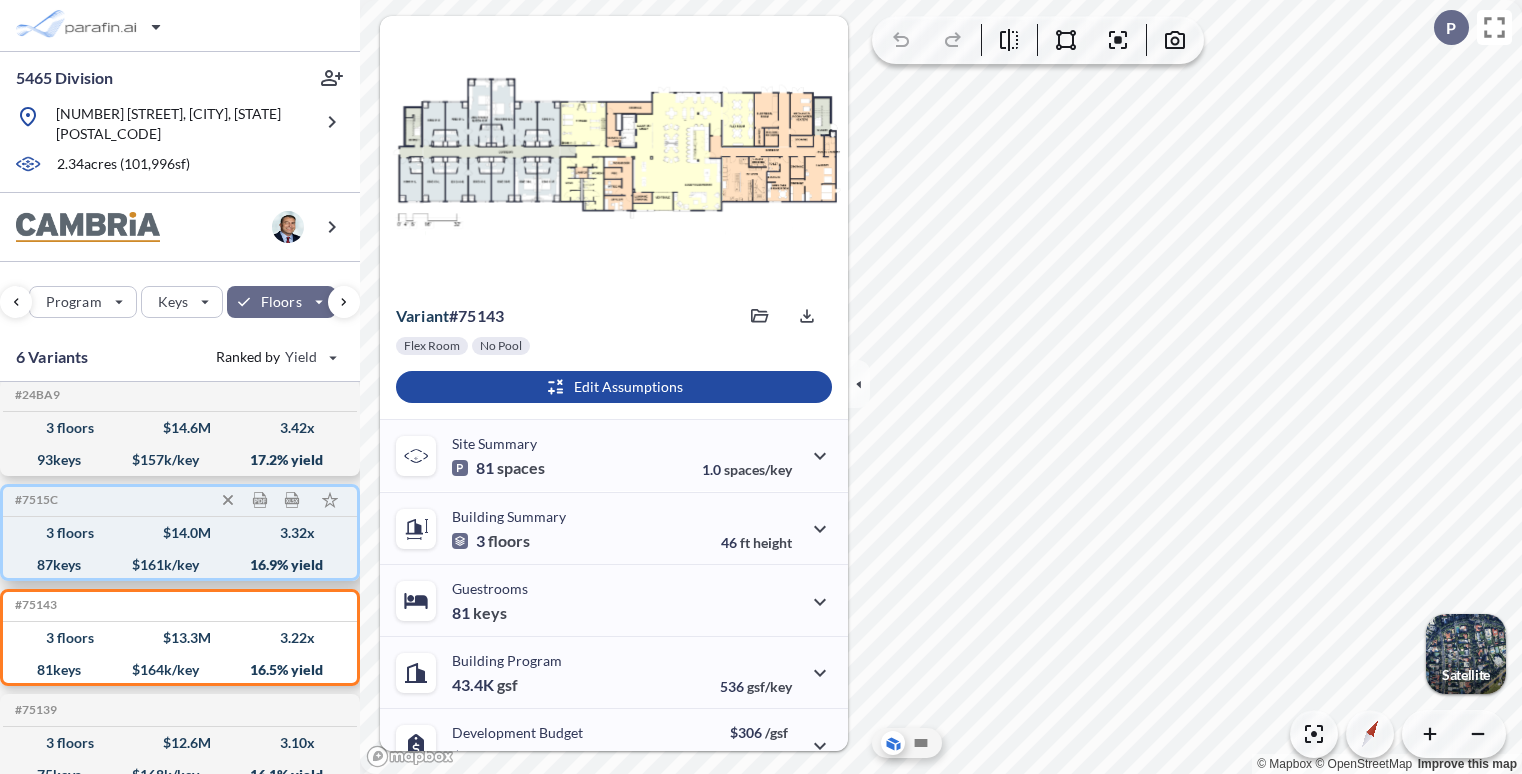 scroll, scrollTop: 228, scrollLeft: 0, axis: vertical 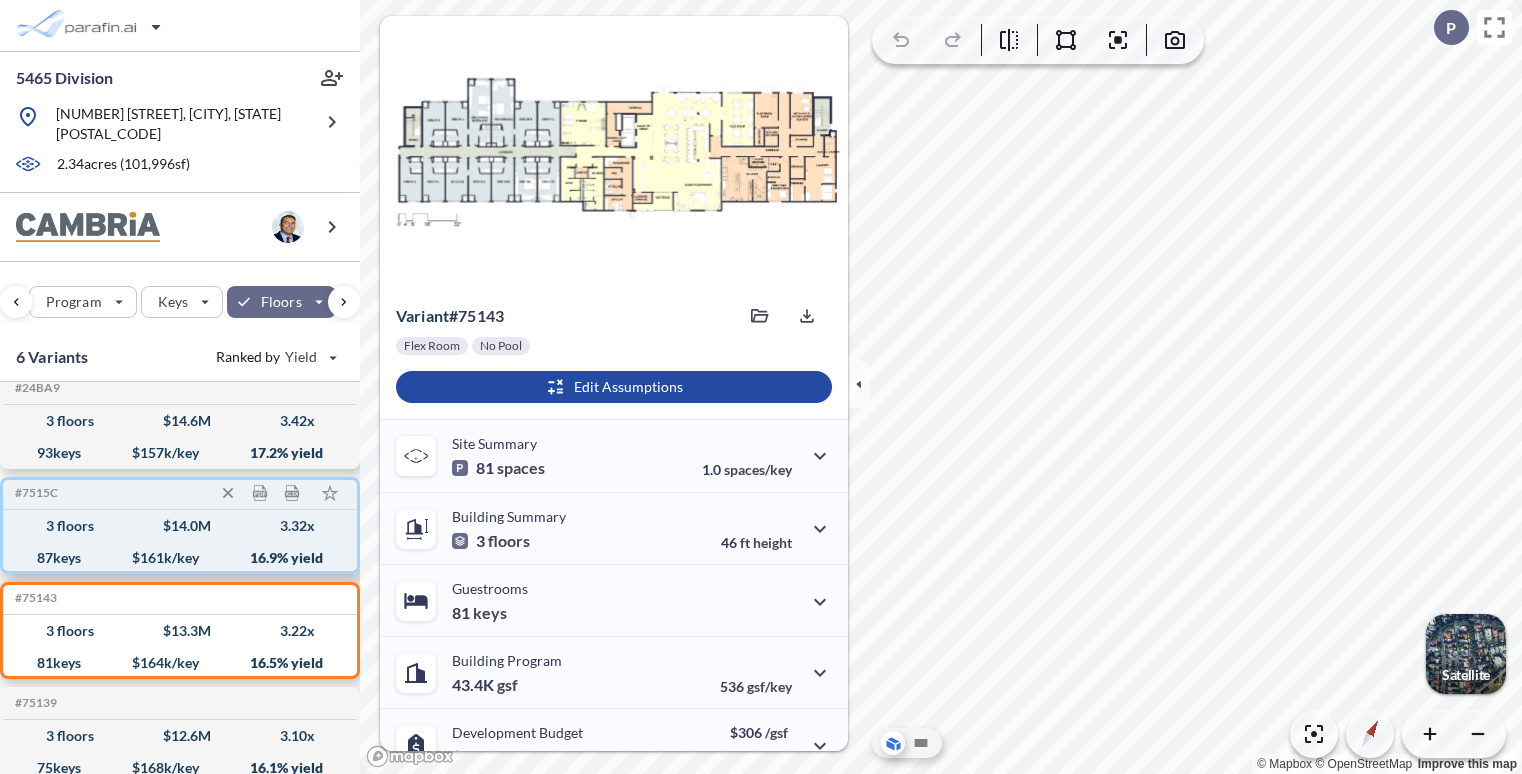 click on "#7515C Development Report Design Report" at bounding box center [180, 493] 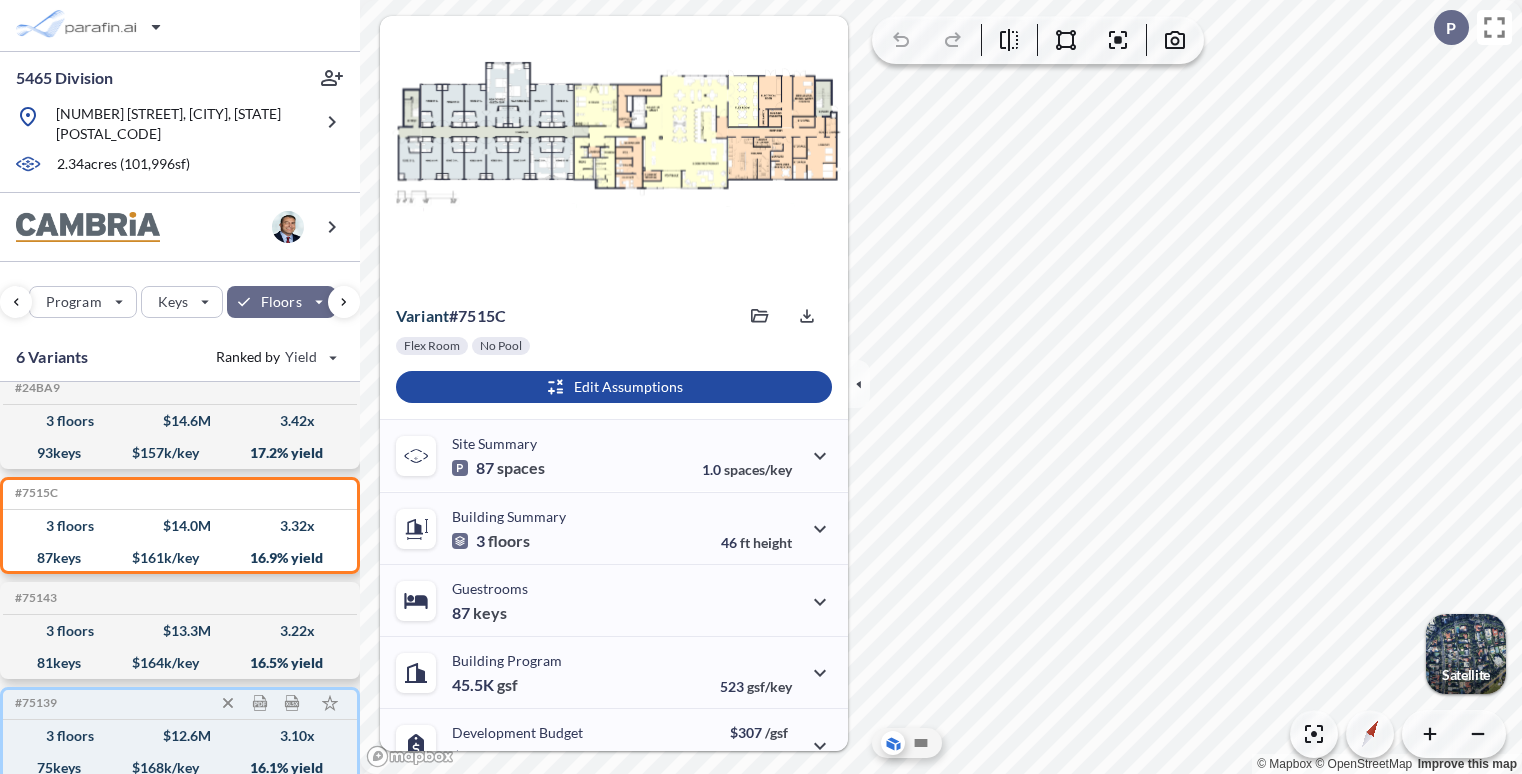 click on "$ 12.6 M" at bounding box center (187, 736) 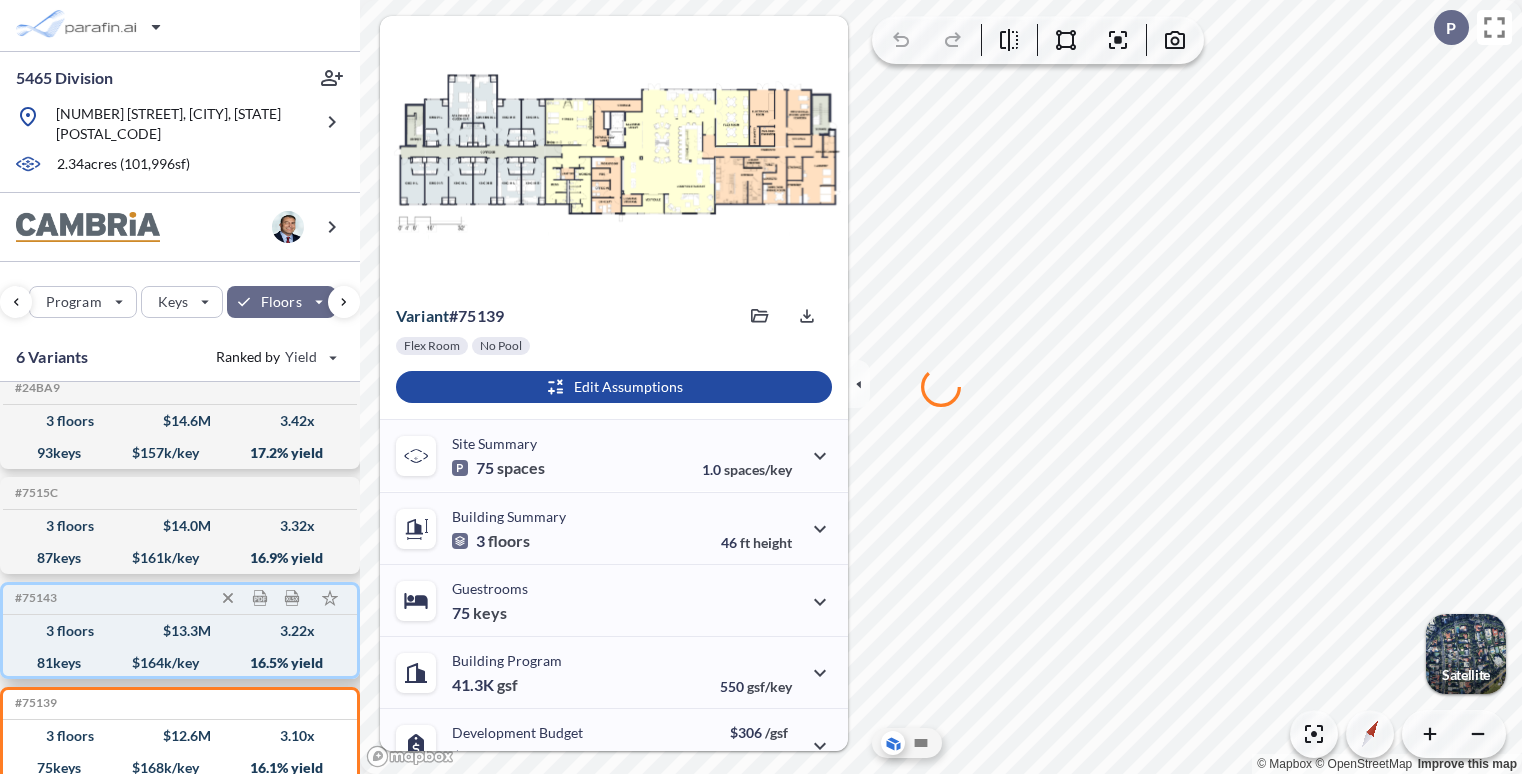 click on "3 floors $ 13.3 M 3.22 x" at bounding box center (180, 631) 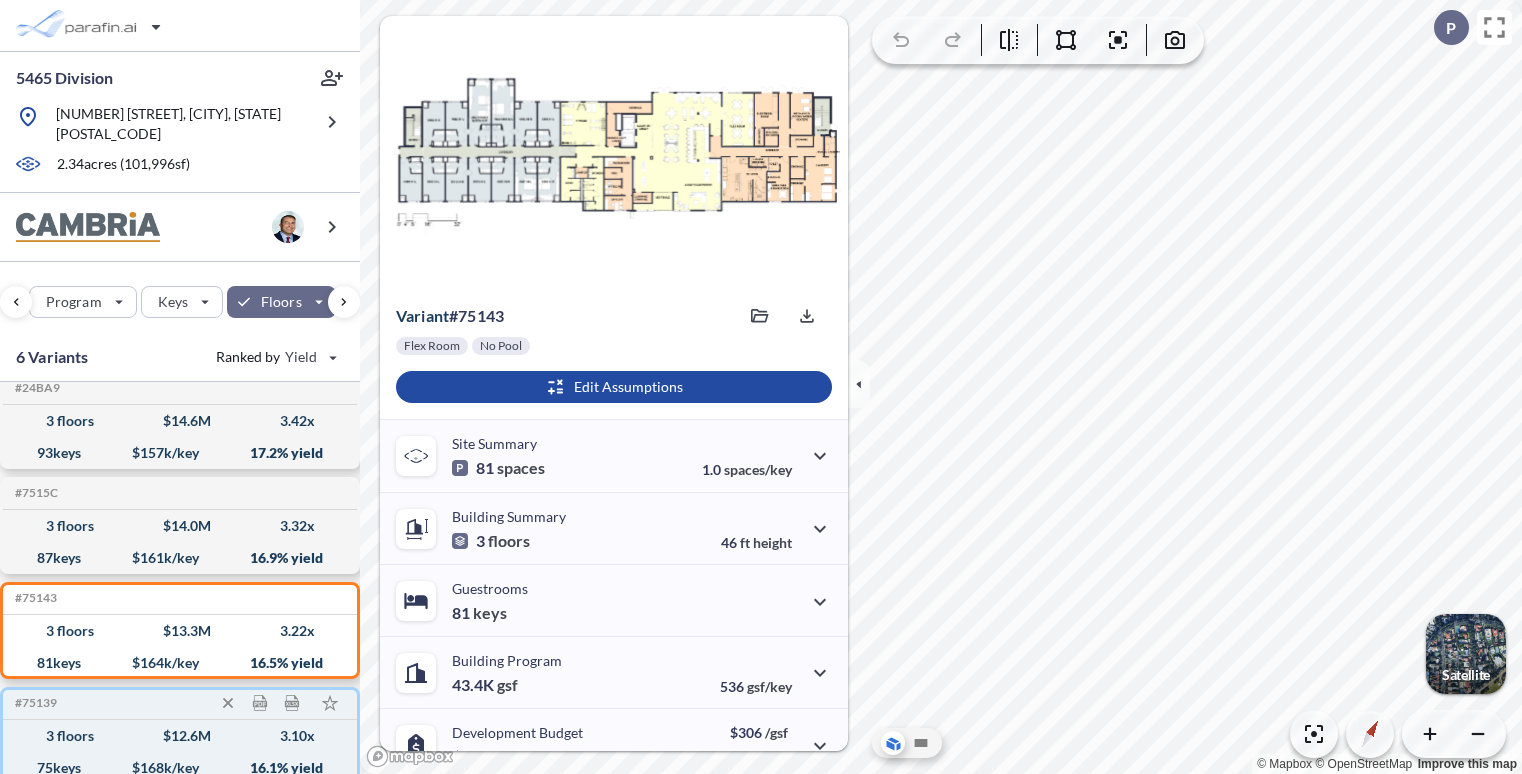 click on "3 floors $ 12.6 M 3.10 x" at bounding box center [180, 736] 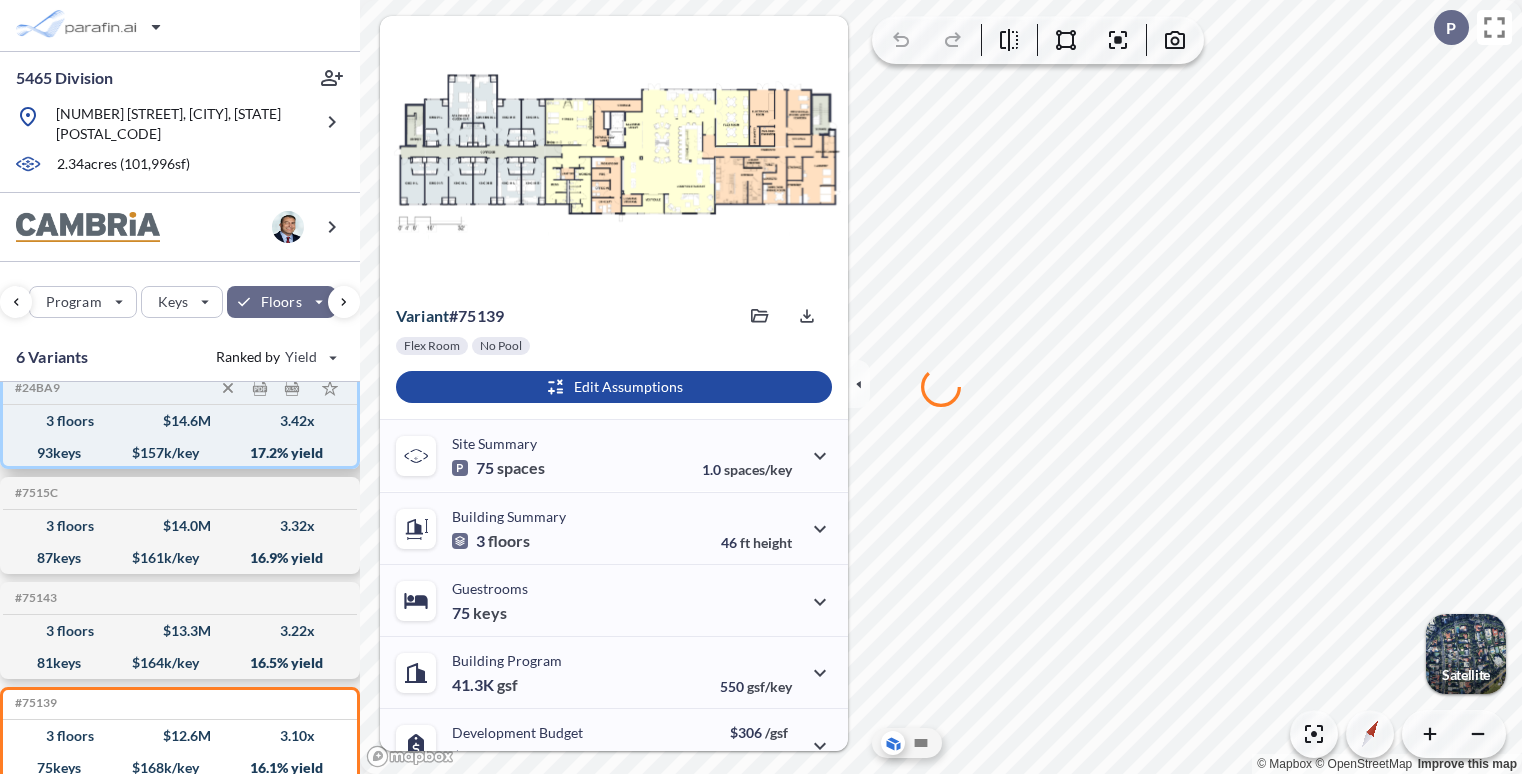 click on "93  keys $ 157 k/key 17.2 % yield" at bounding box center (180, 453) 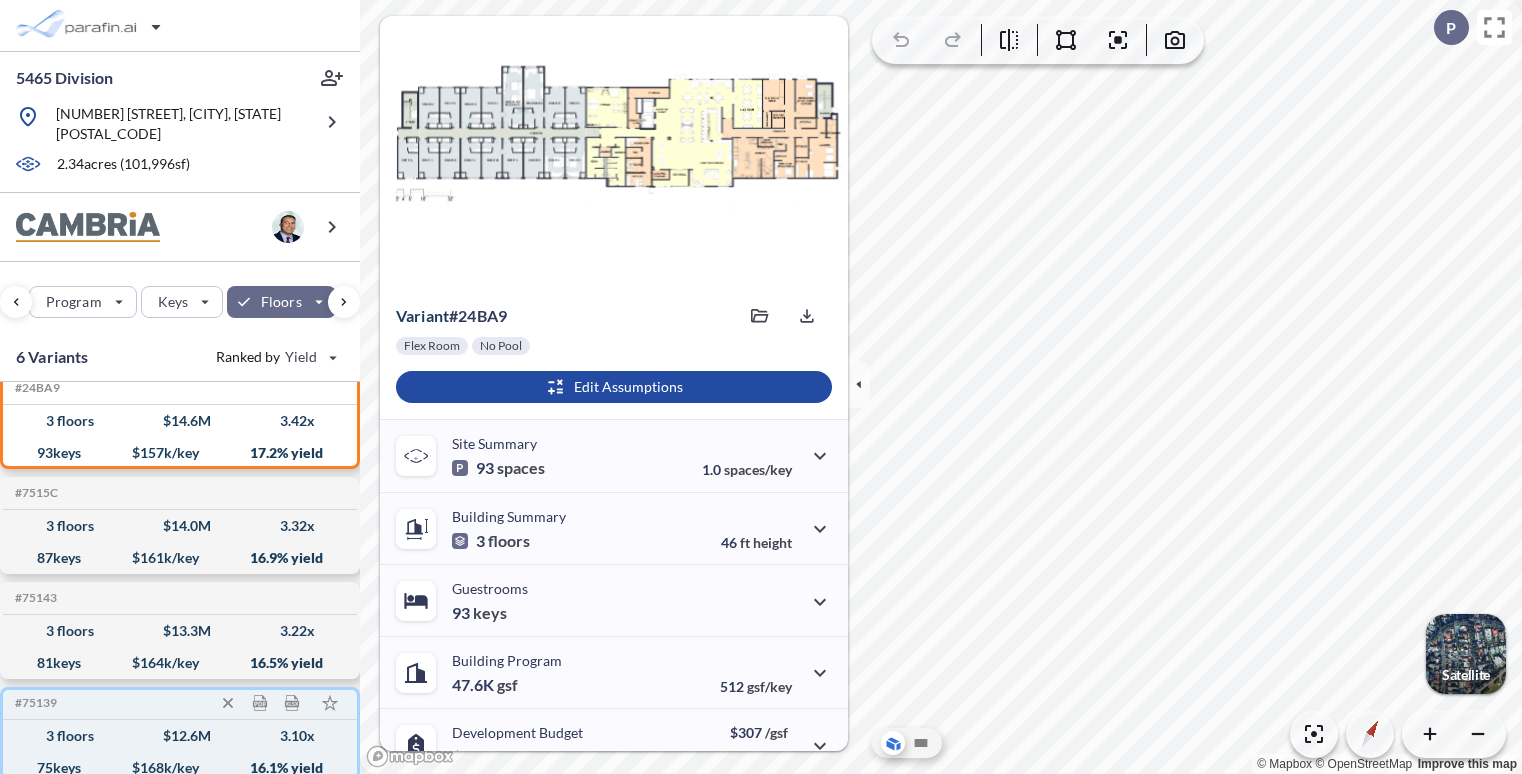 click on "3 floors $ 12.6 M 3.10 x" at bounding box center (180, 736) 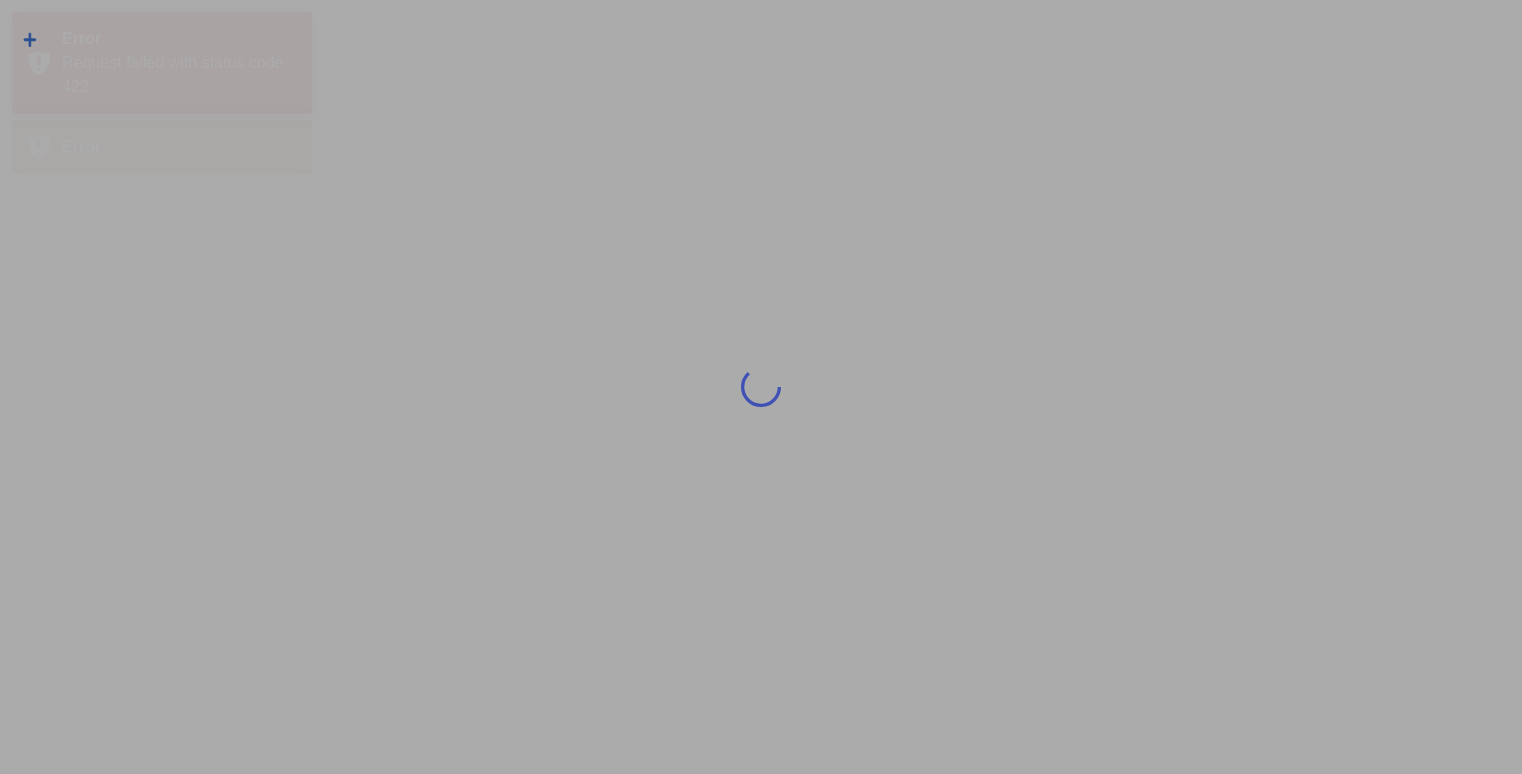 scroll, scrollTop: 0, scrollLeft: 0, axis: both 